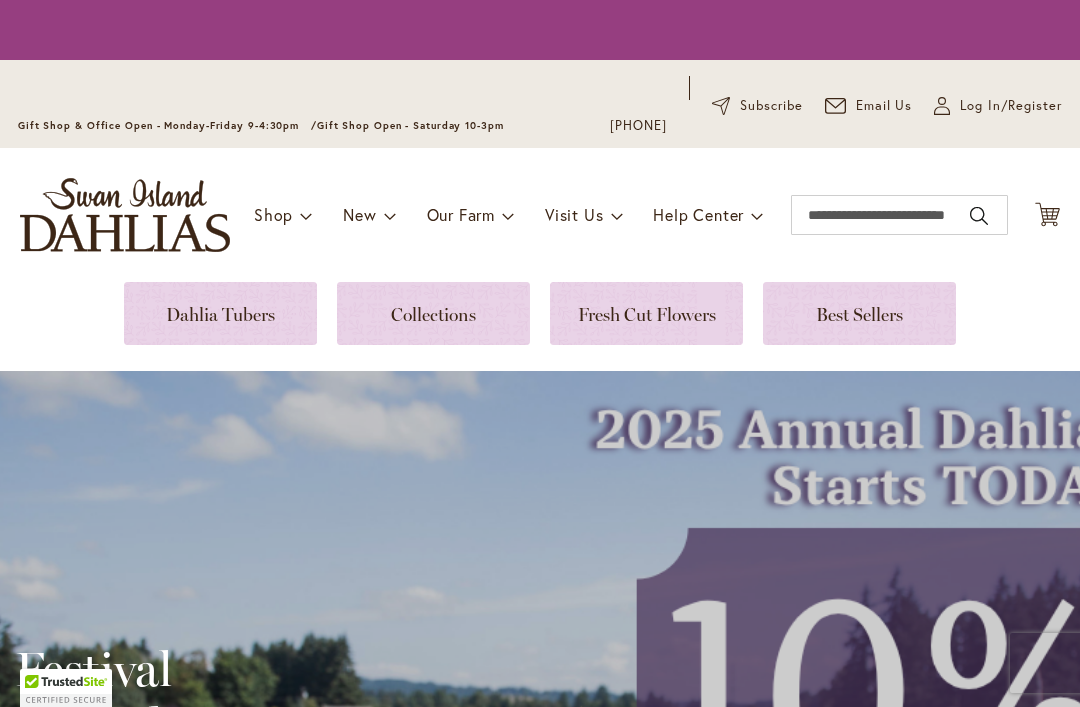 scroll, scrollTop: 0, scrollLeft: 0, axis: both 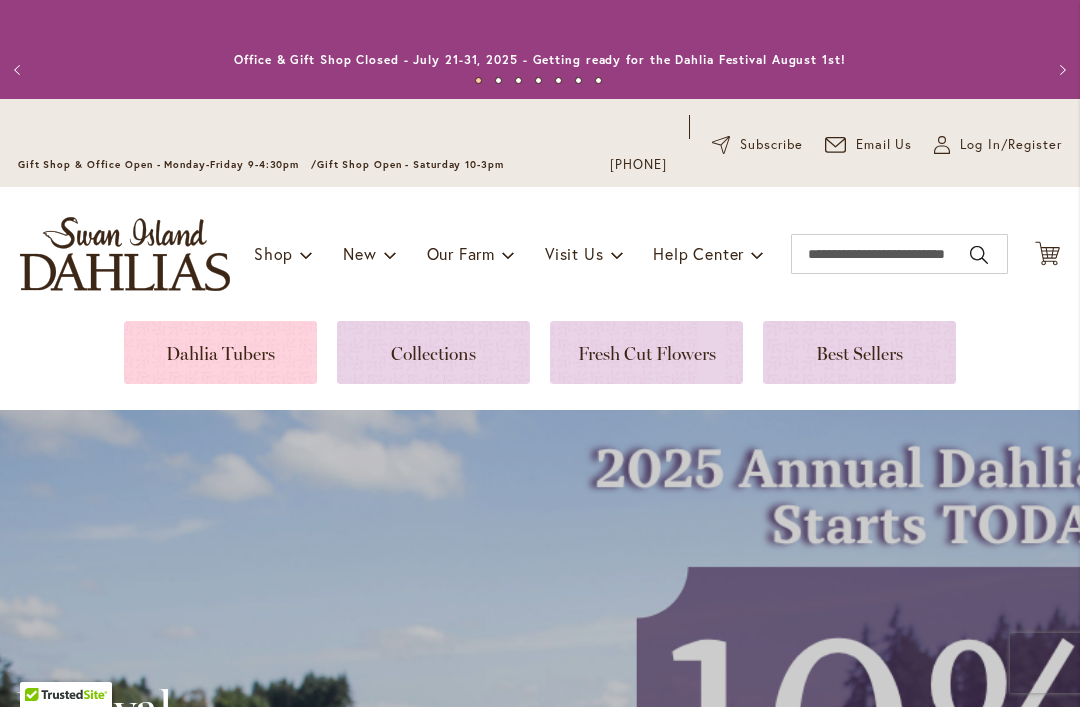 click at bounding box center (220, 352) 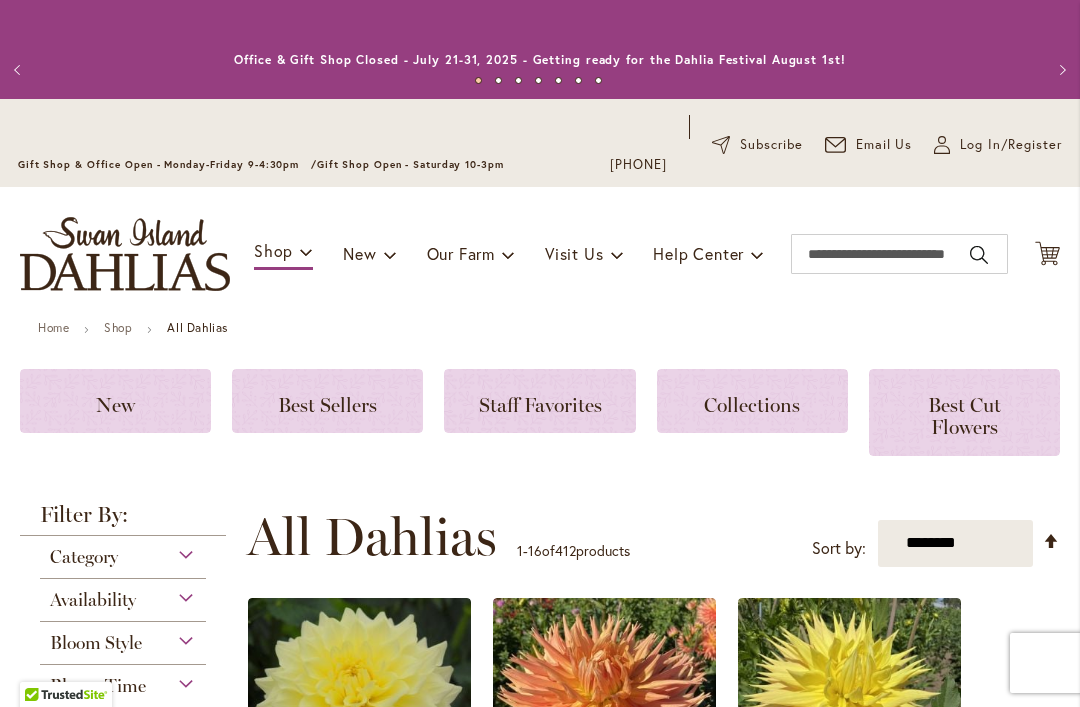 scroll, scrollTop: 0, scrollLeft: 0, axis: both 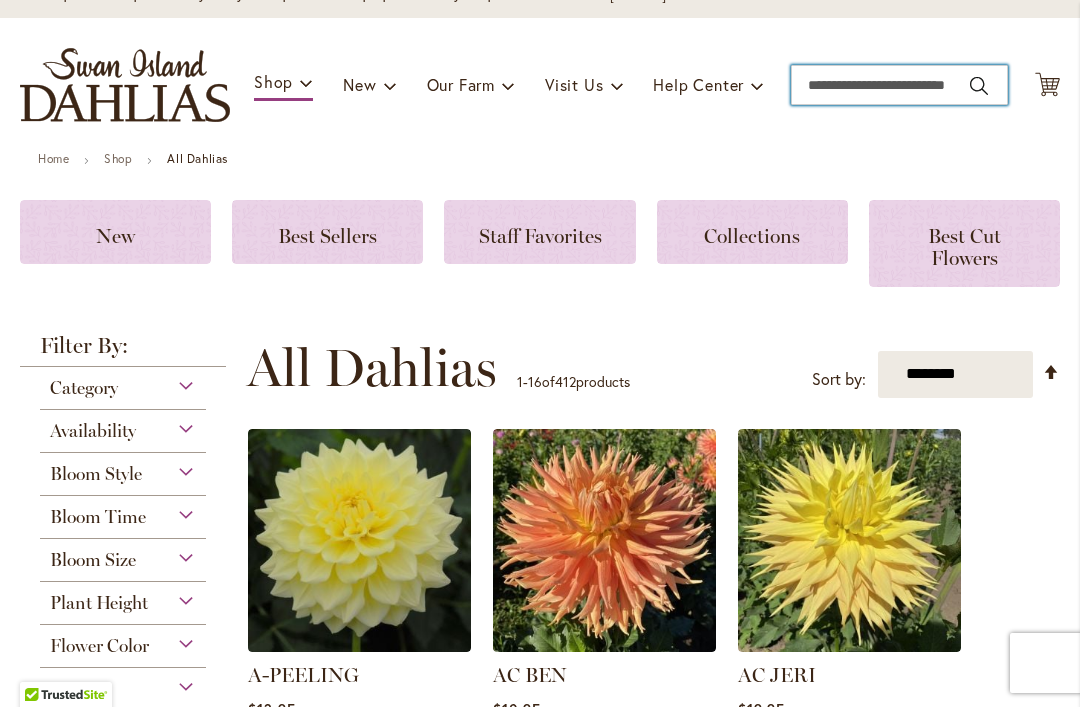 click on "Search" at bounding box center [899, 85] 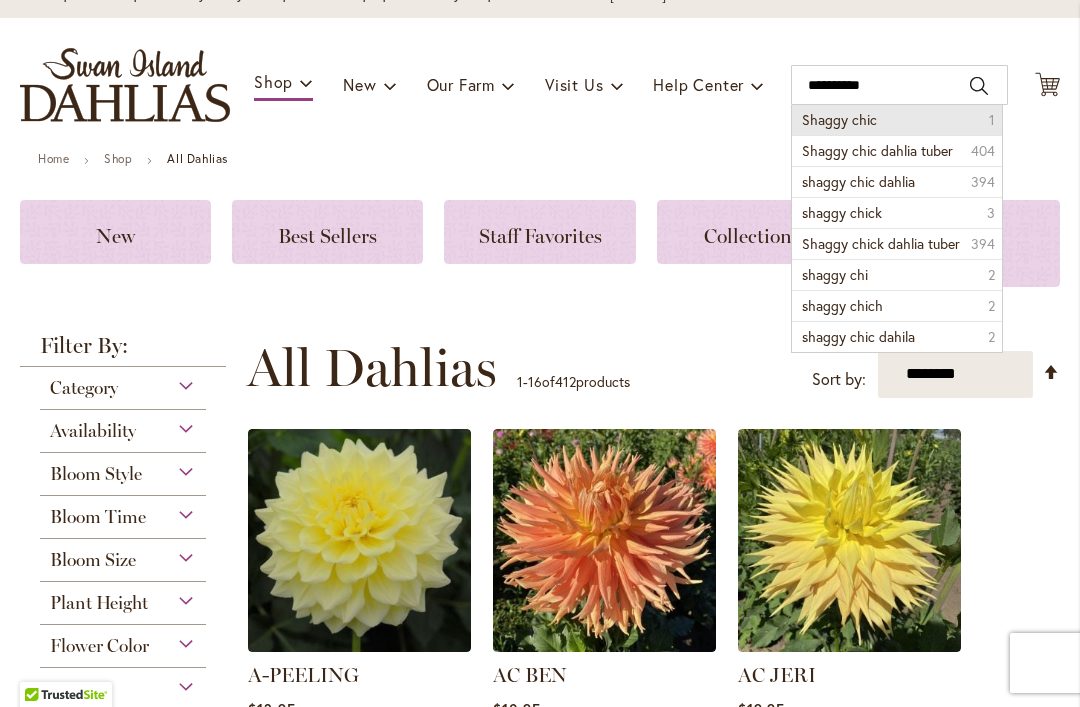 click on "Shaggy chic 1" at bounding box center (897, 120) 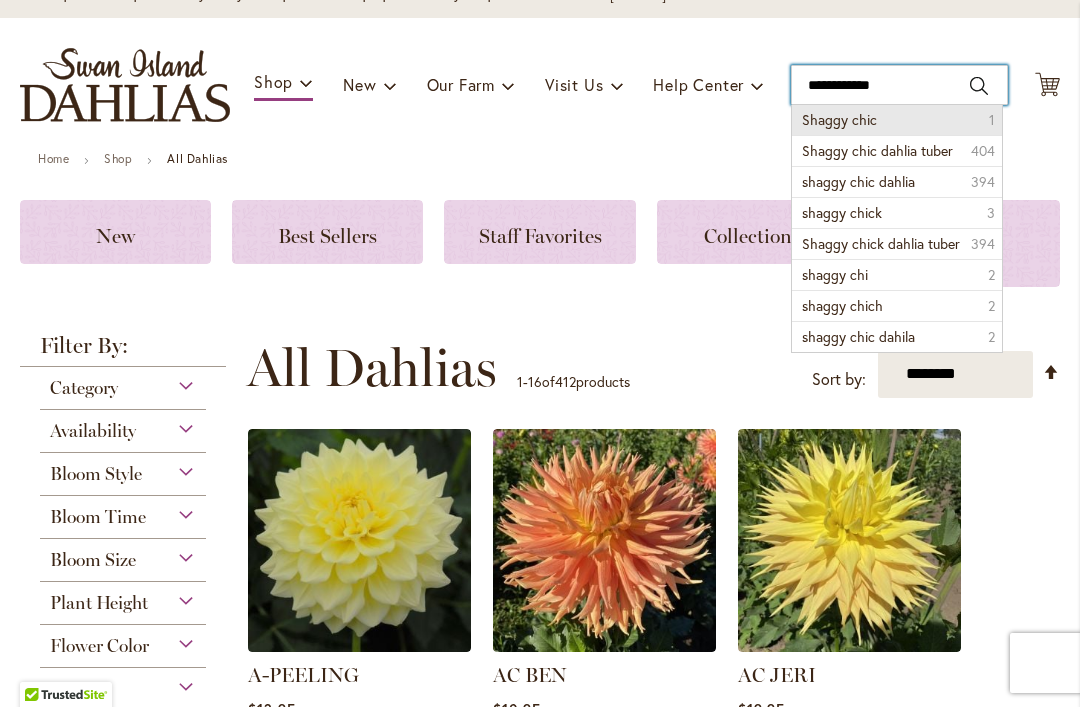 type on "**********" 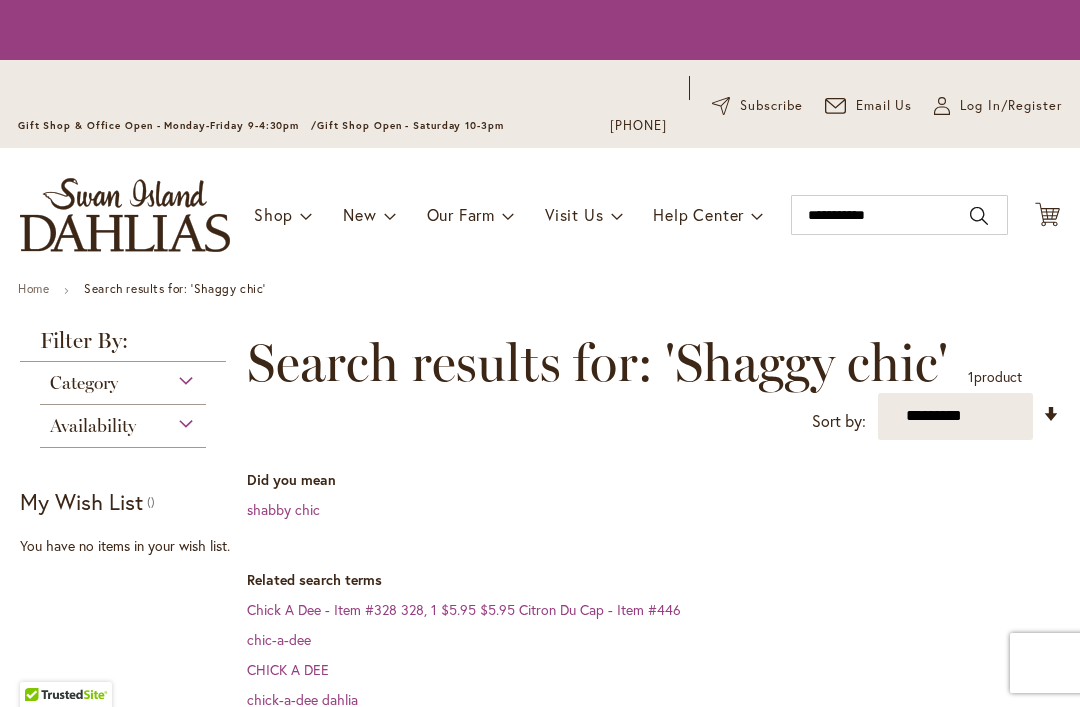 scroll, scrollTop: 0, scrollLeft: 0, axis: both 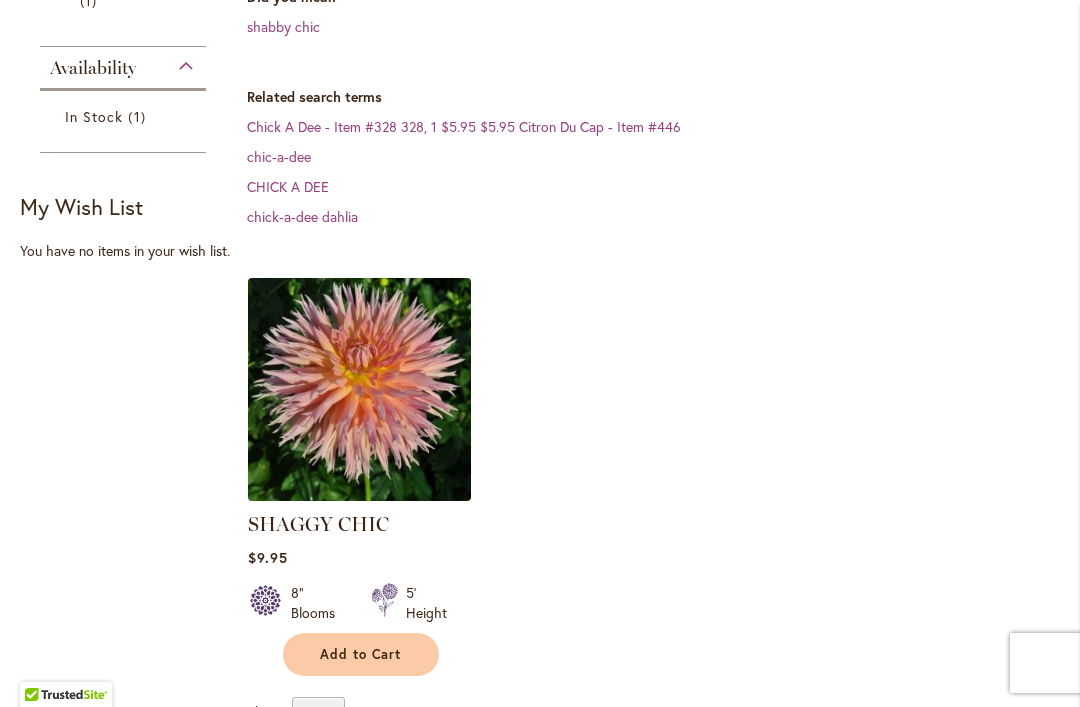 click at bounding box center [359, 389] 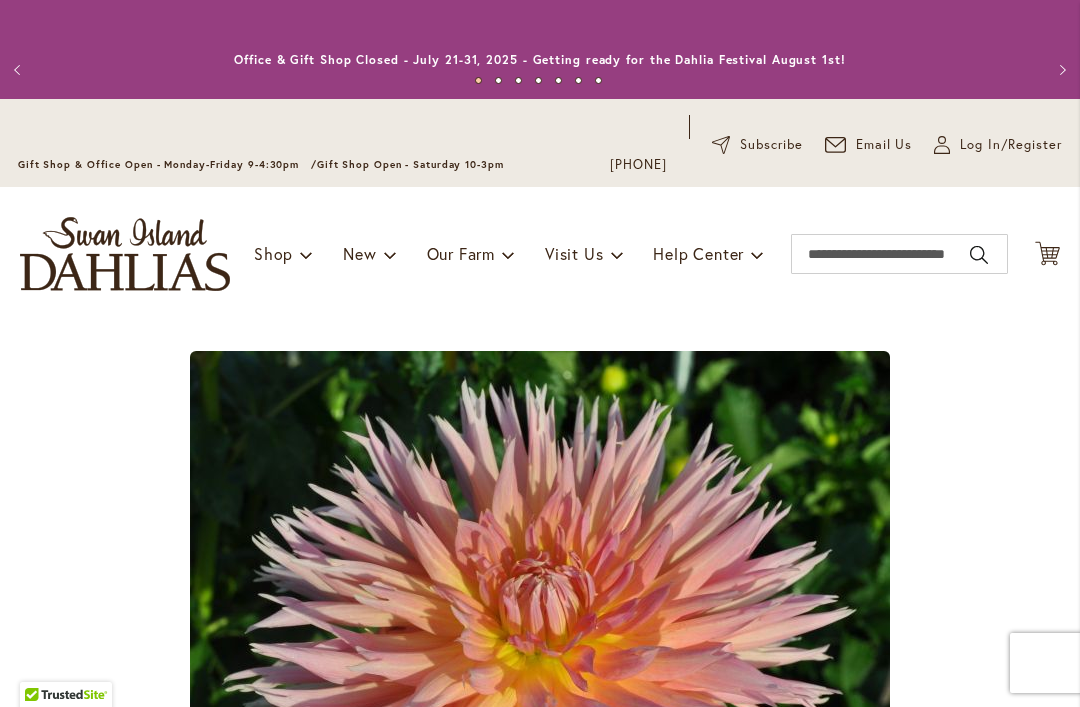 scroll, scrollTop: 0, scrollLeft: 0, axis: both 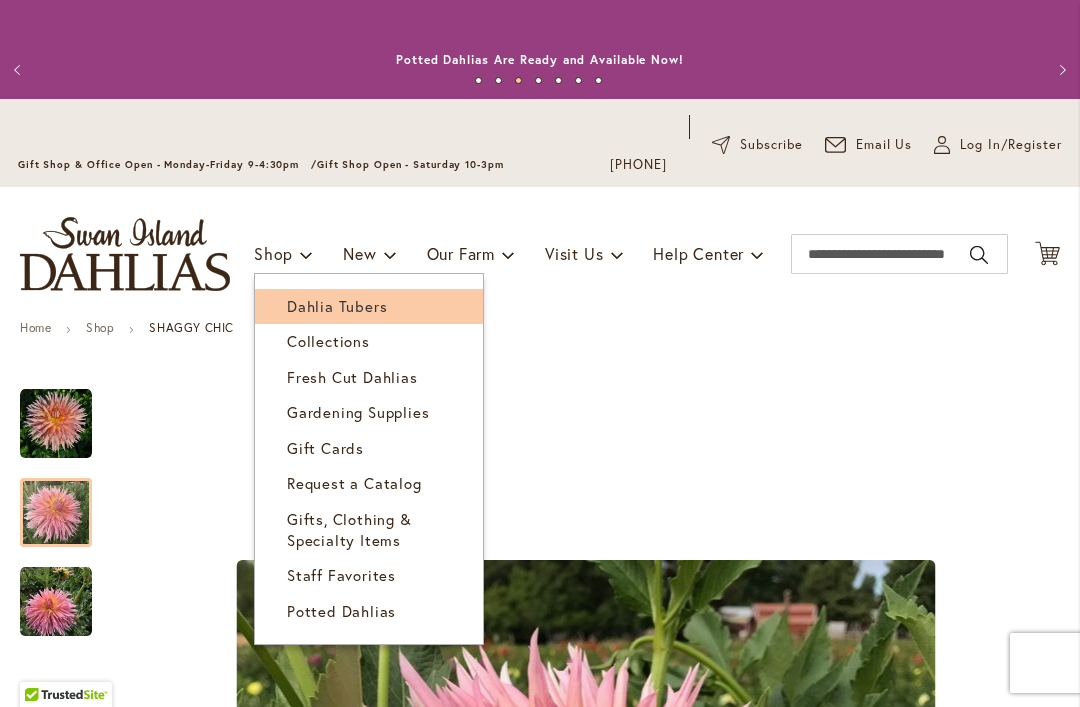 click on "Dahlia Tubers" at bounding box center [337, 306] 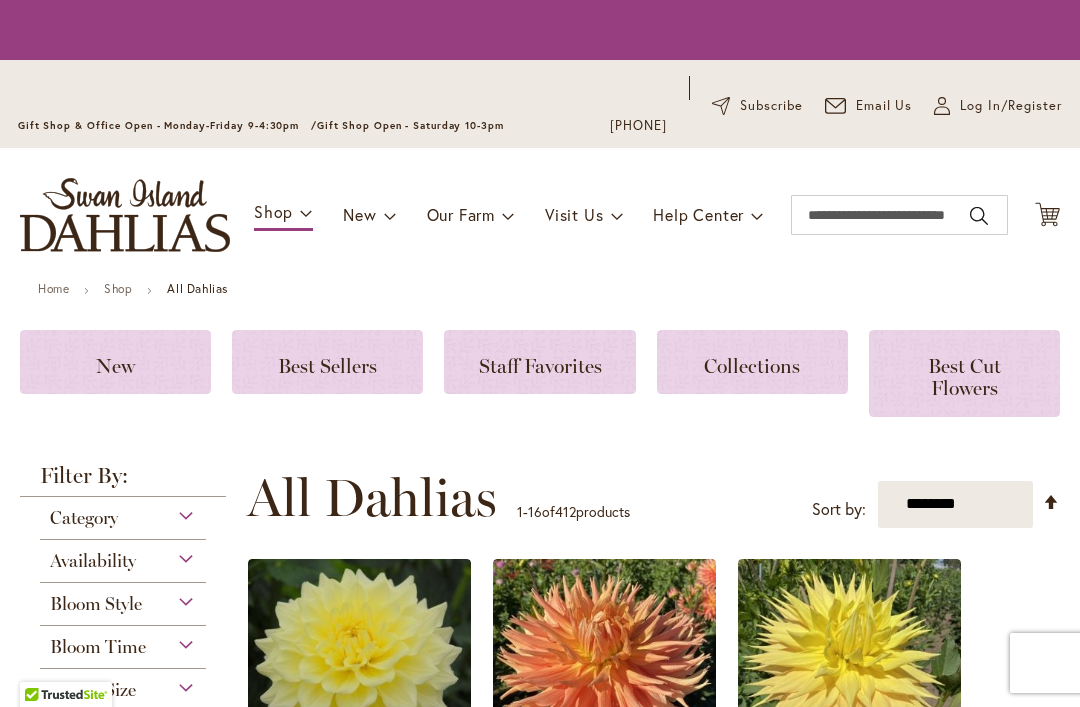 scroll, scrollTop: 0, scrollLeft: 0, axis: both 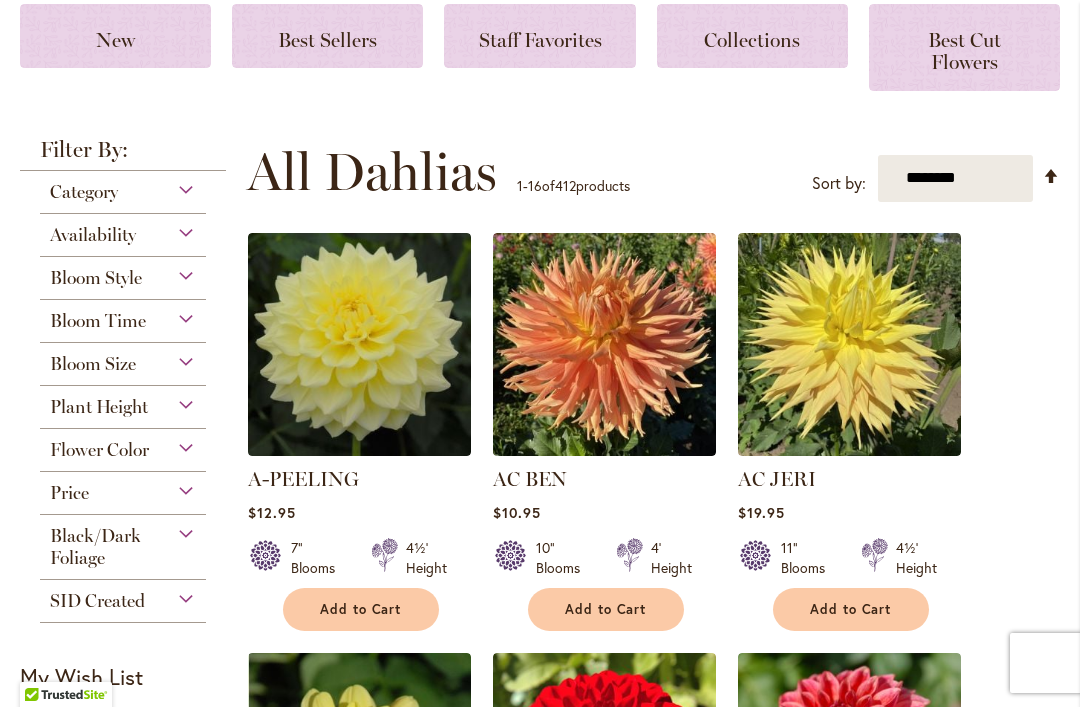 click on "Bloom Style" at bounding box center [123, 273] 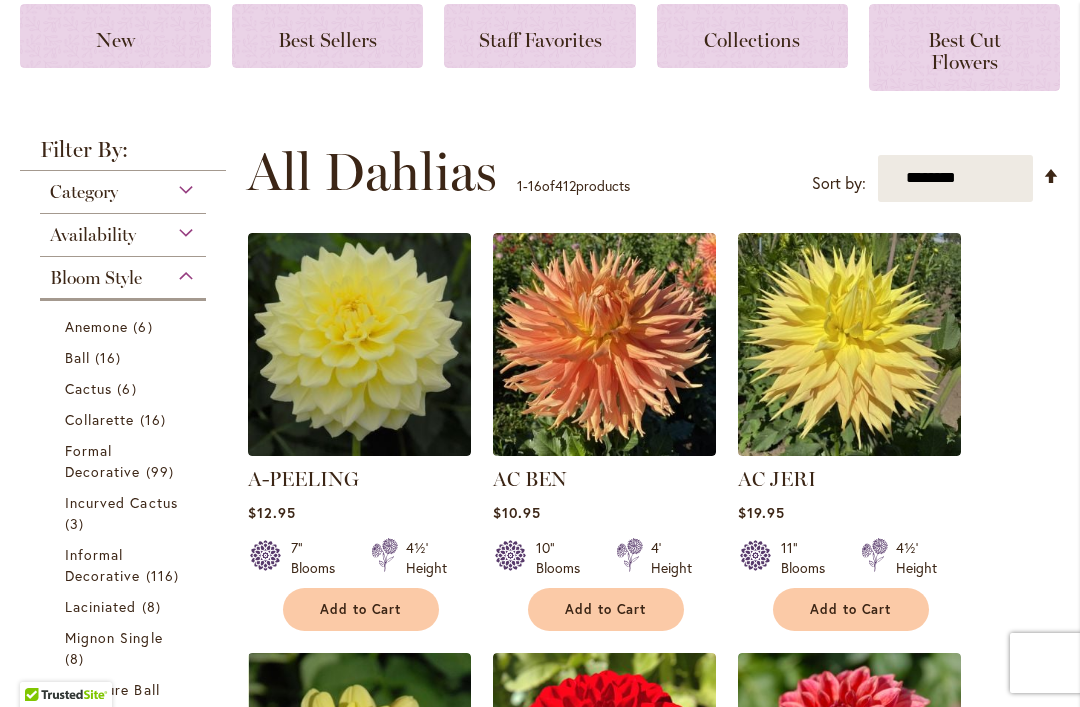 scroll, scrollTop: 623, scrollLeft: 0, axis: vertical 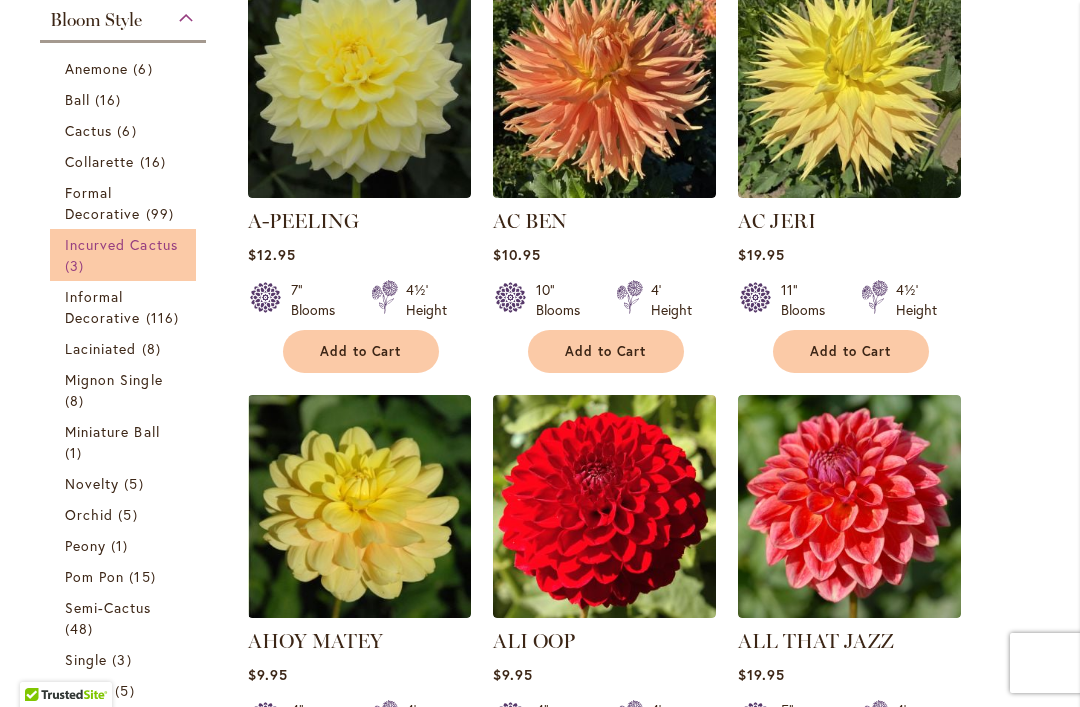 click on "Incurved Cactus" at bounding box center (121, 244) 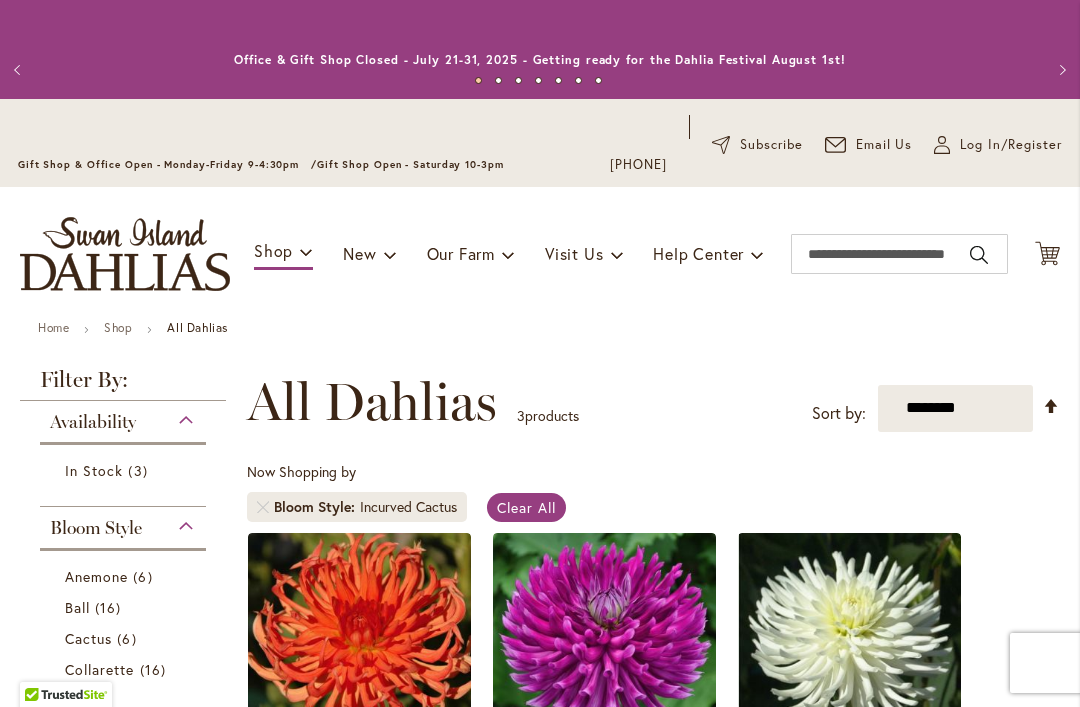scroll, scrollTop: 0, scrollLeft: 0, axis: both 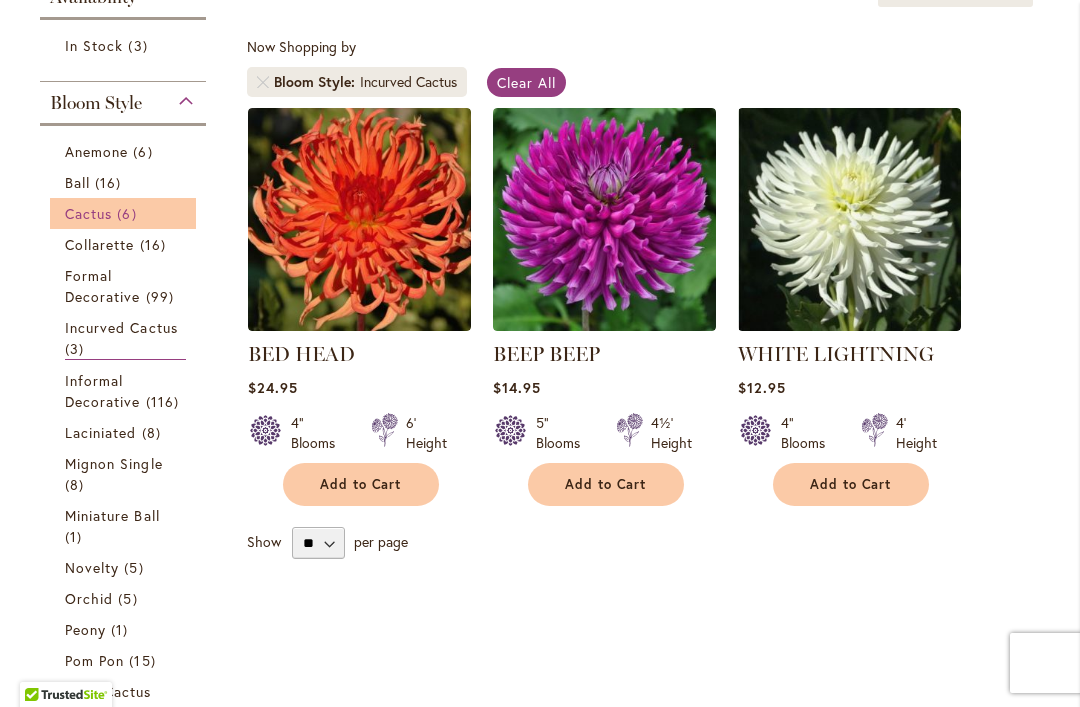 click on "6
items" at bounding box center (129, 213) 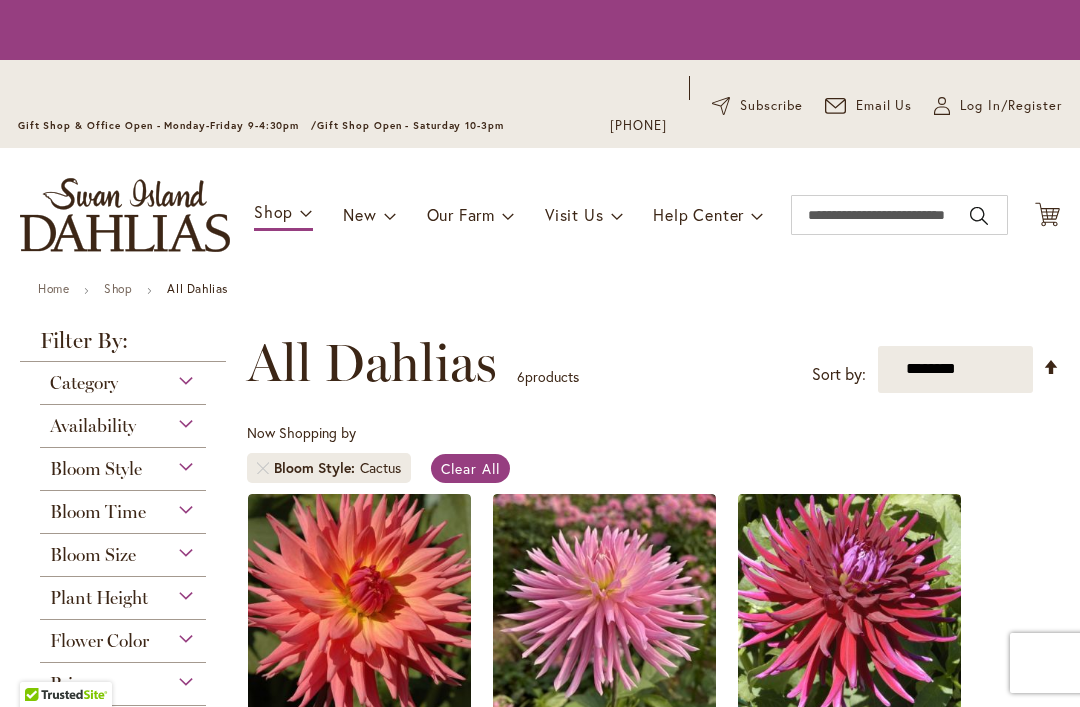 scroll, scrollTop: 0, scrollLeft: 0, axis: both 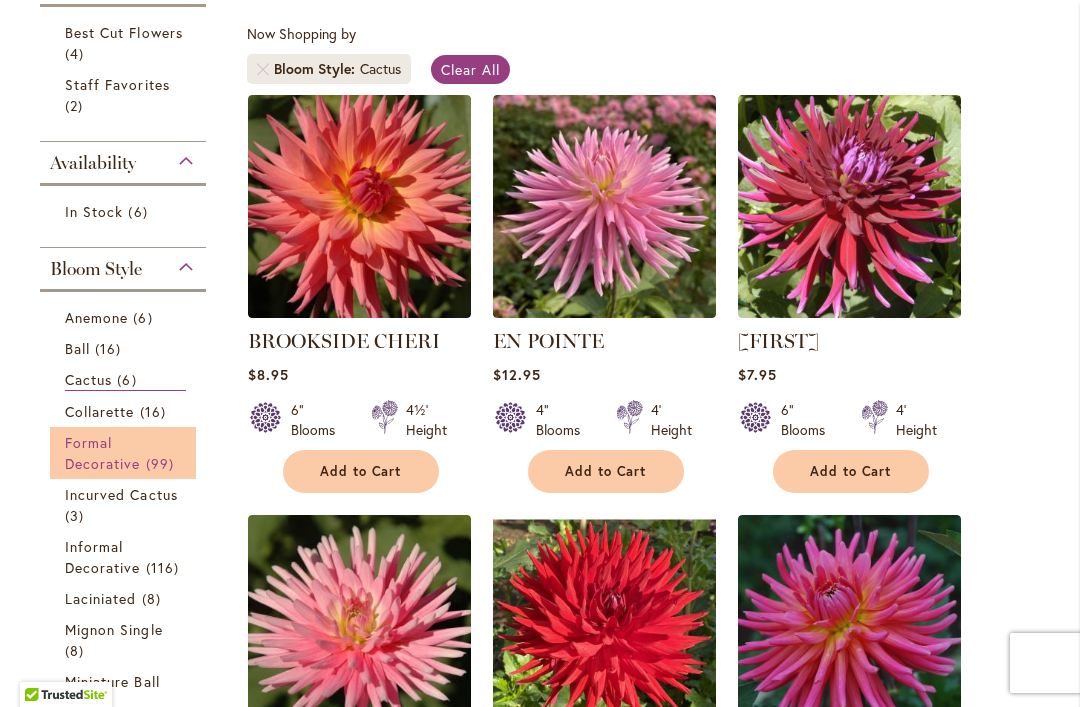 click on "Formal Decorative" at bounding box center [103, 453] 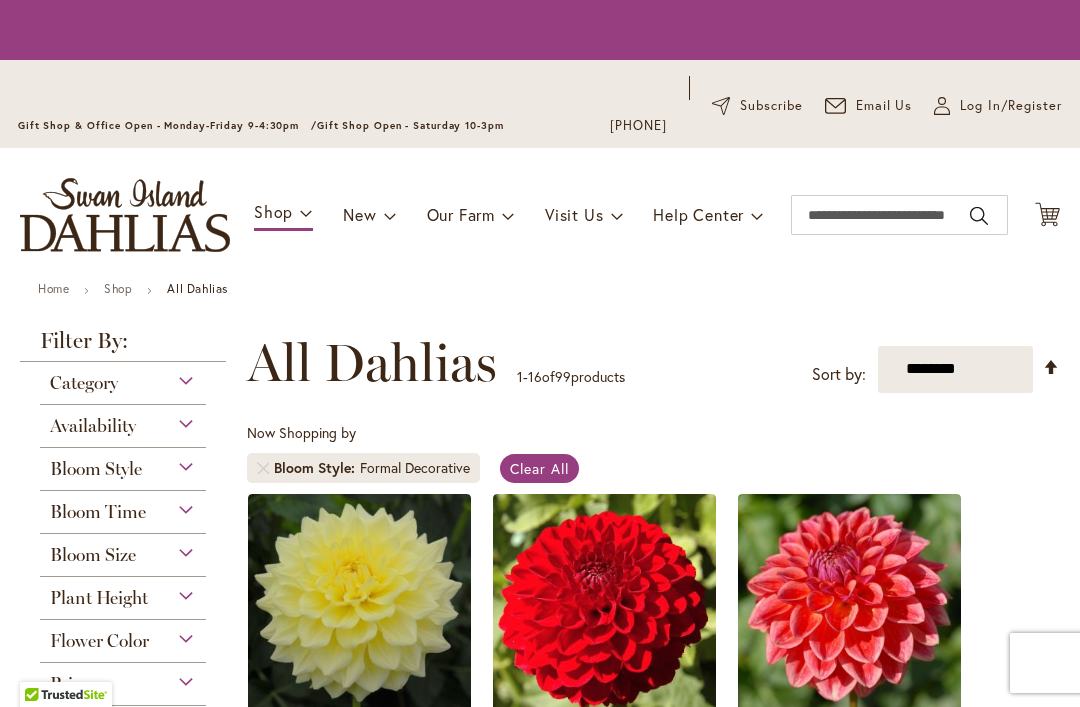 scroll, scrollTop: 0, scrollLeft: 0, axis: both 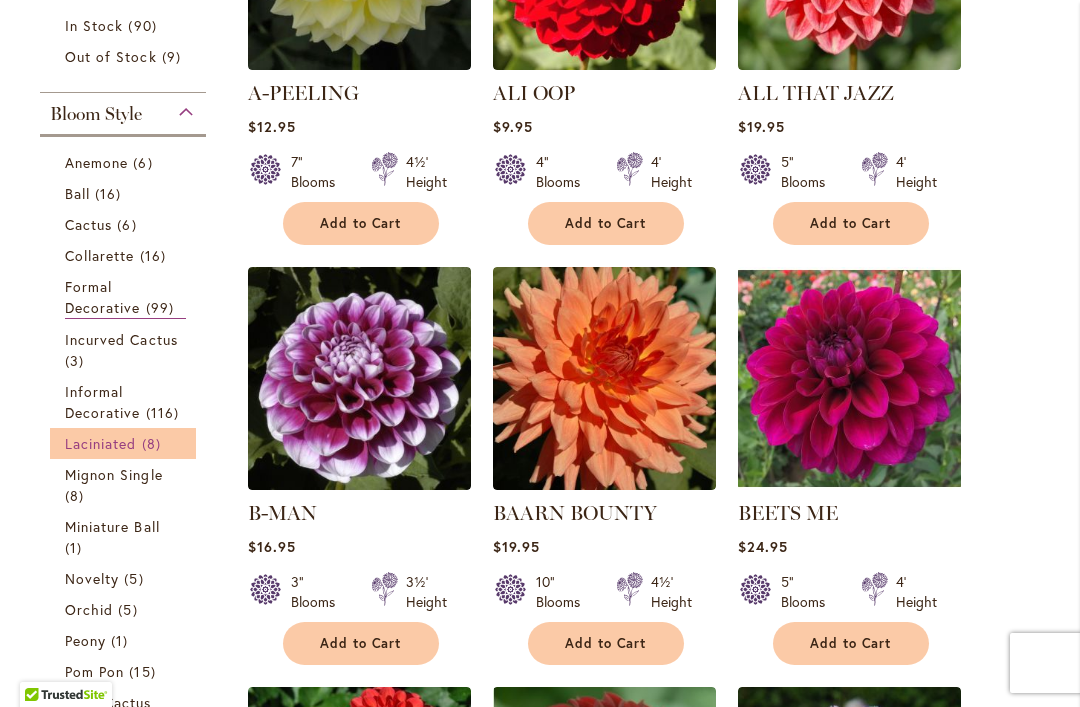 click on "Laciniated" at bounding box center [101, 443] 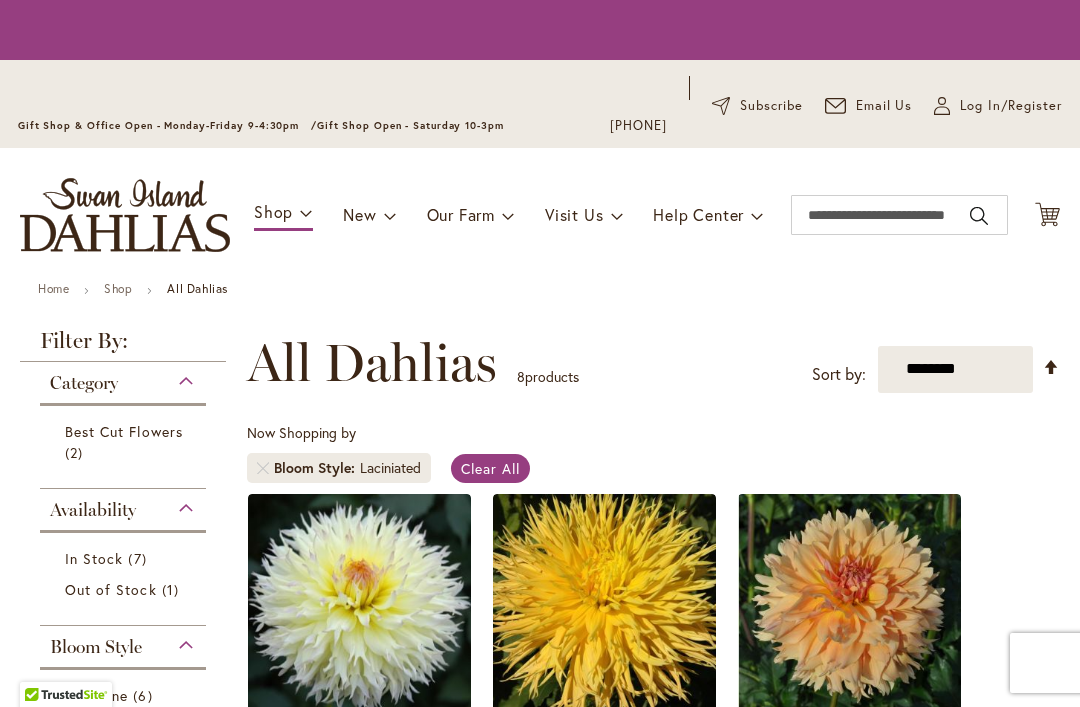 scroll, scrollTop: 0, scrollLeft: 0, axis: both 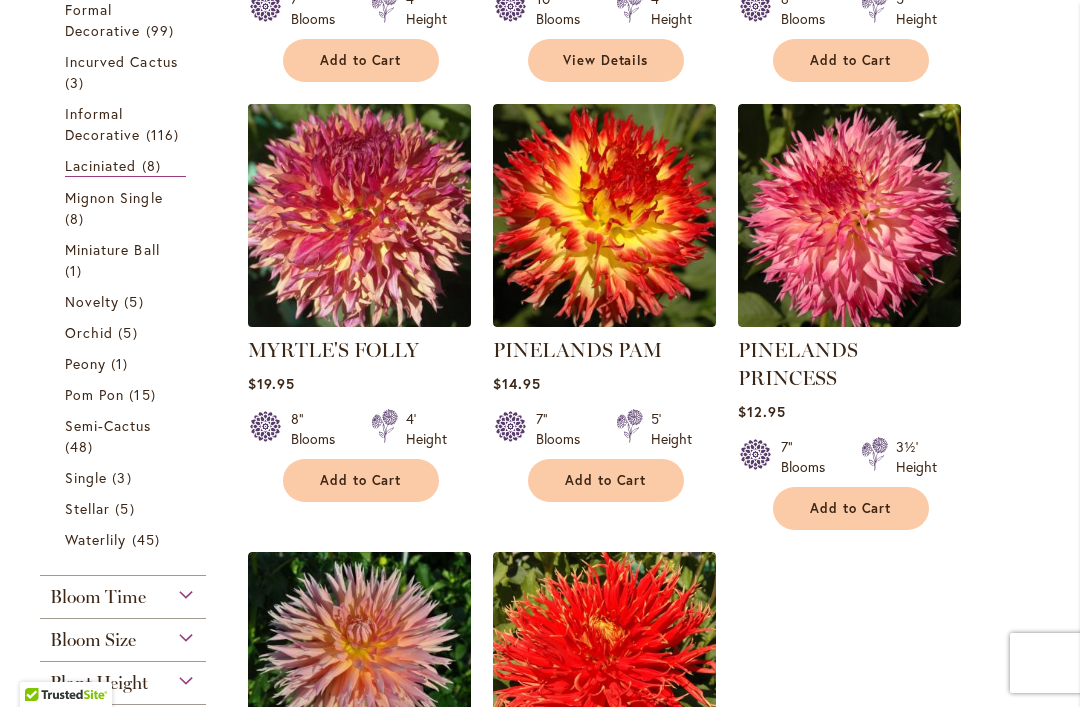 click at bounding box center [359, 215] 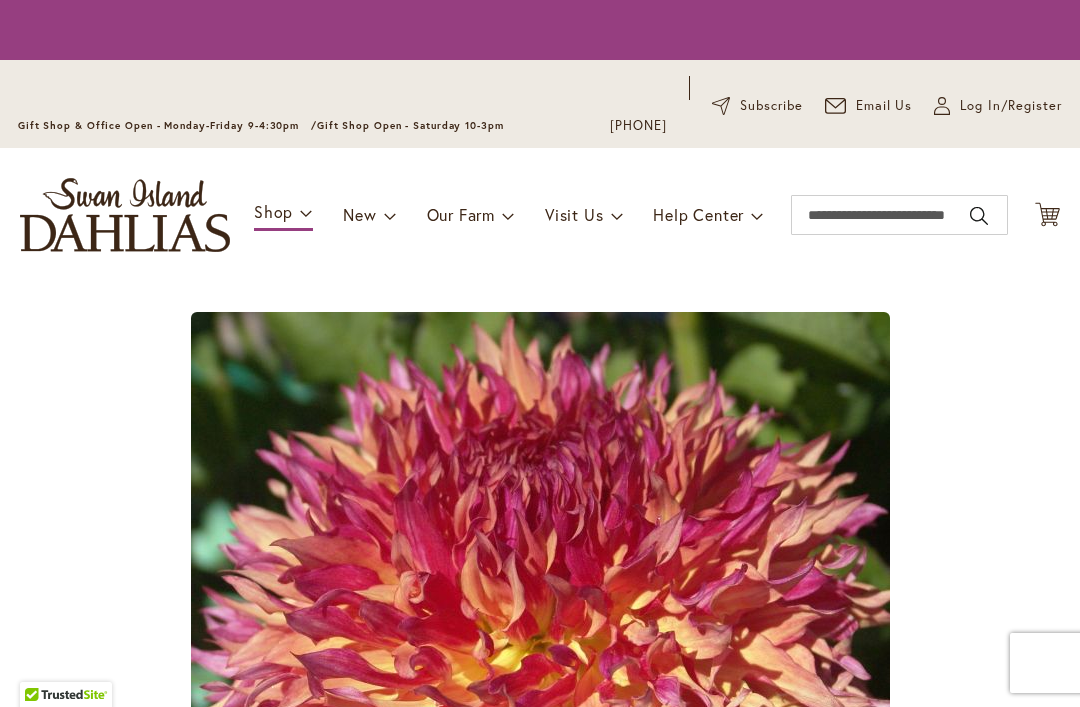 scroll, scrollTop: 0, scrollLeft: 0, axis: both 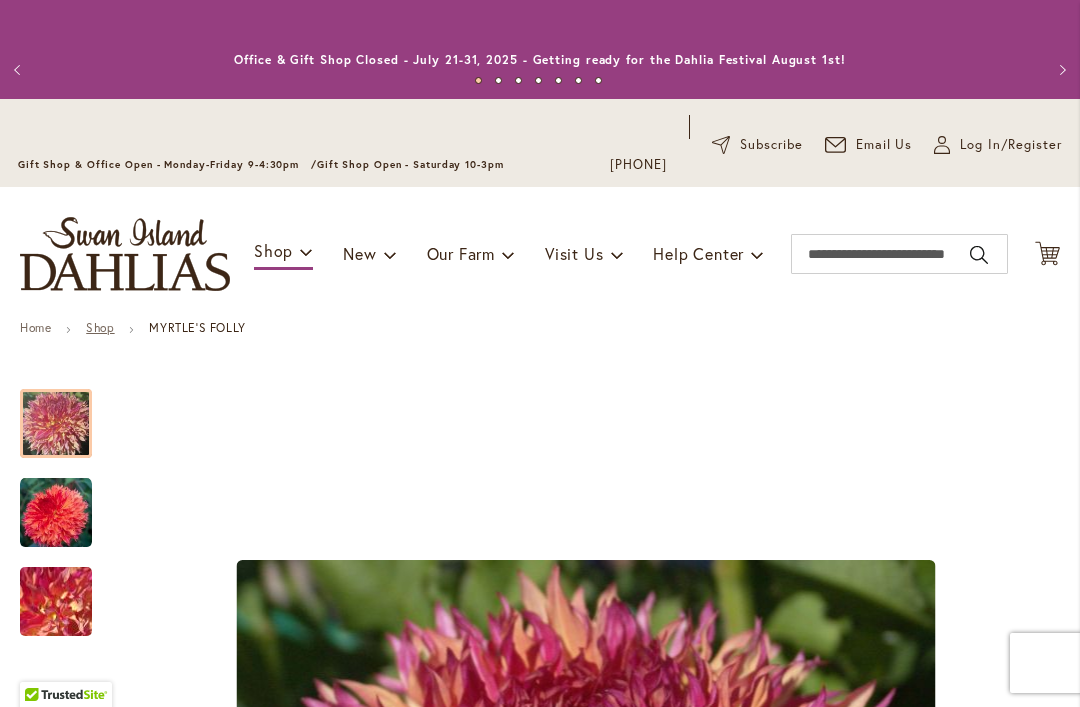 click on "Shop" at bounding box center (100, 327) 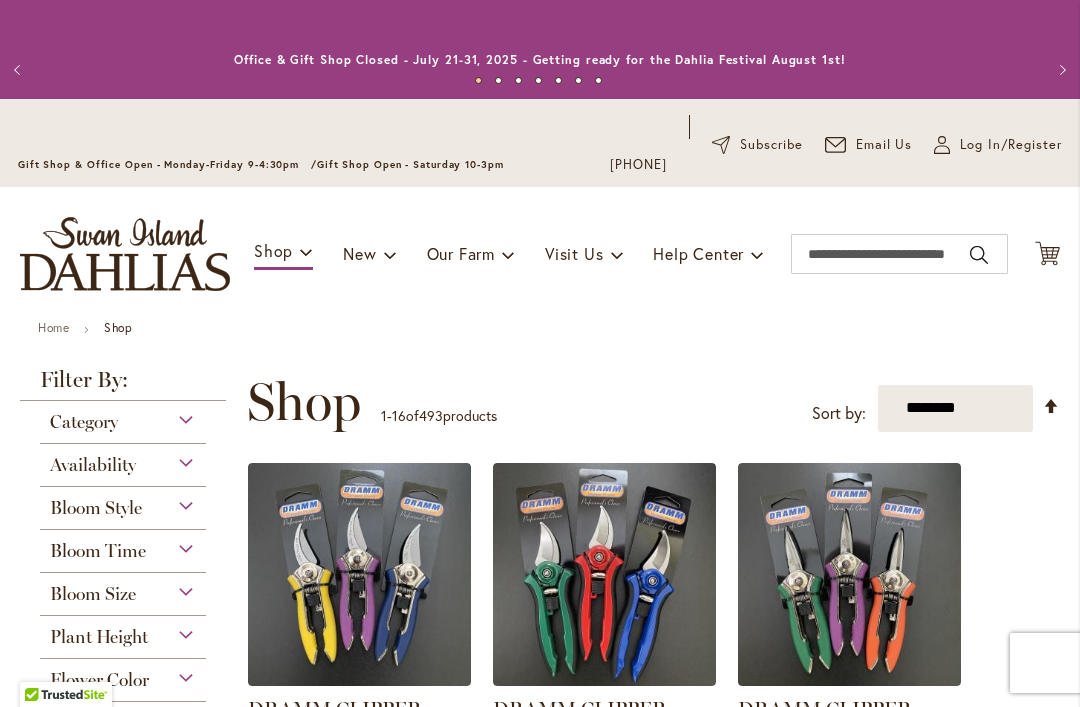 scroll, scrollTop: 0, scrollLeft: 0, axis: both 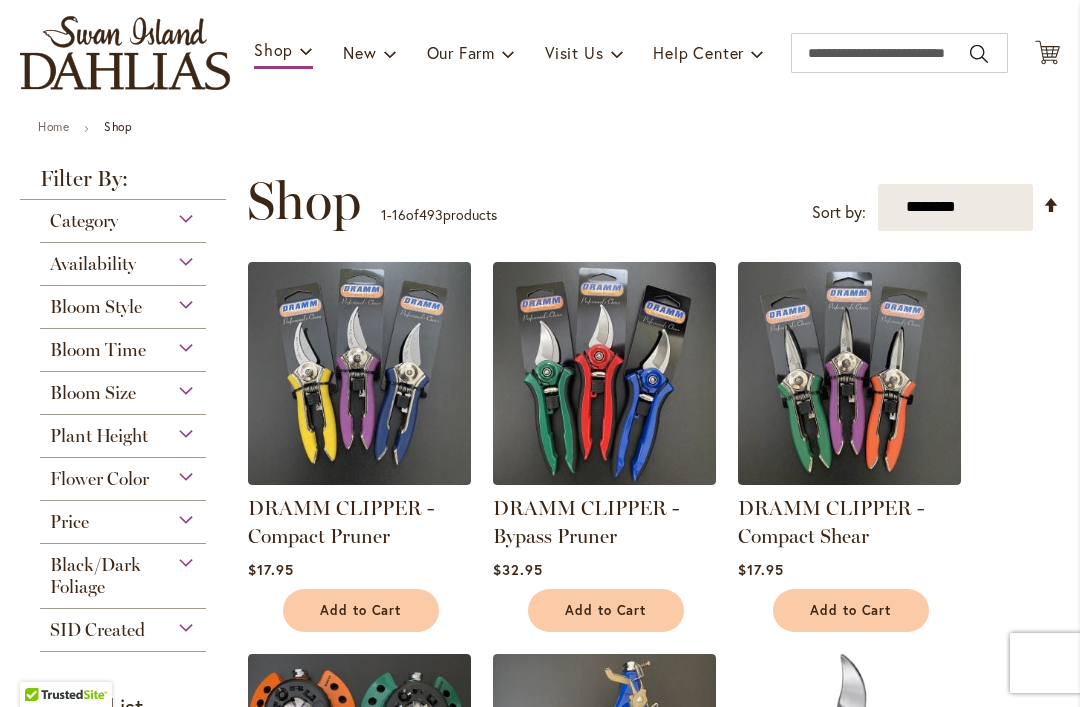 click on "Bloom Size" at bounding box center [123, 388] 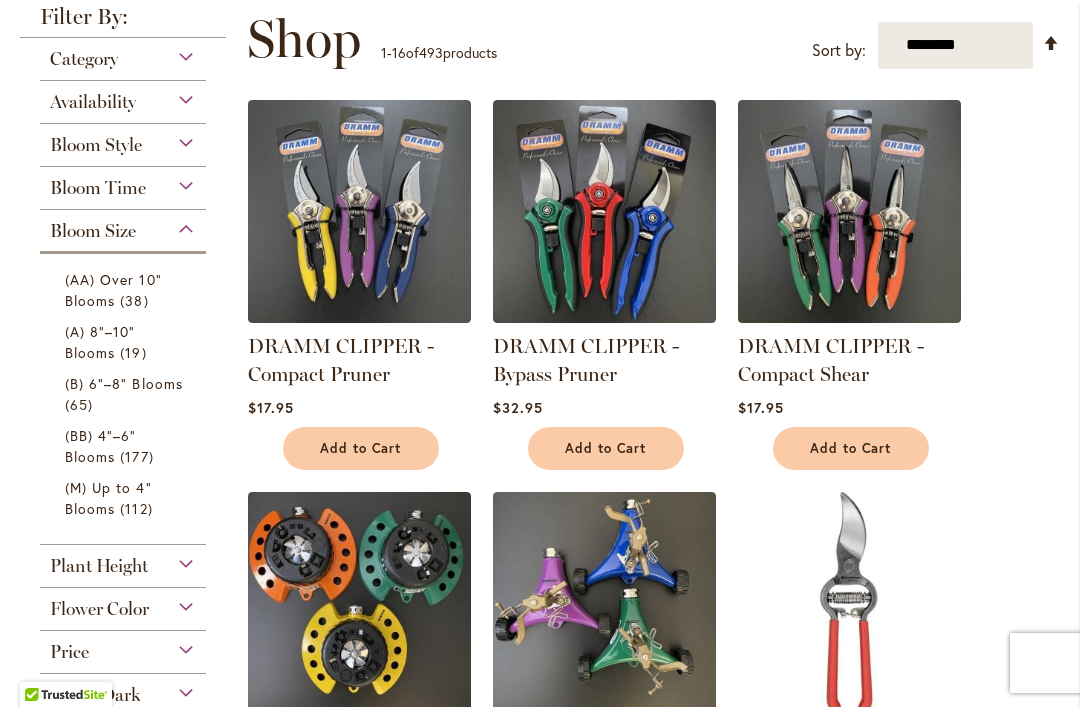 scroll, scrollTop: 364, scrollLeft: 0, axis: vertical 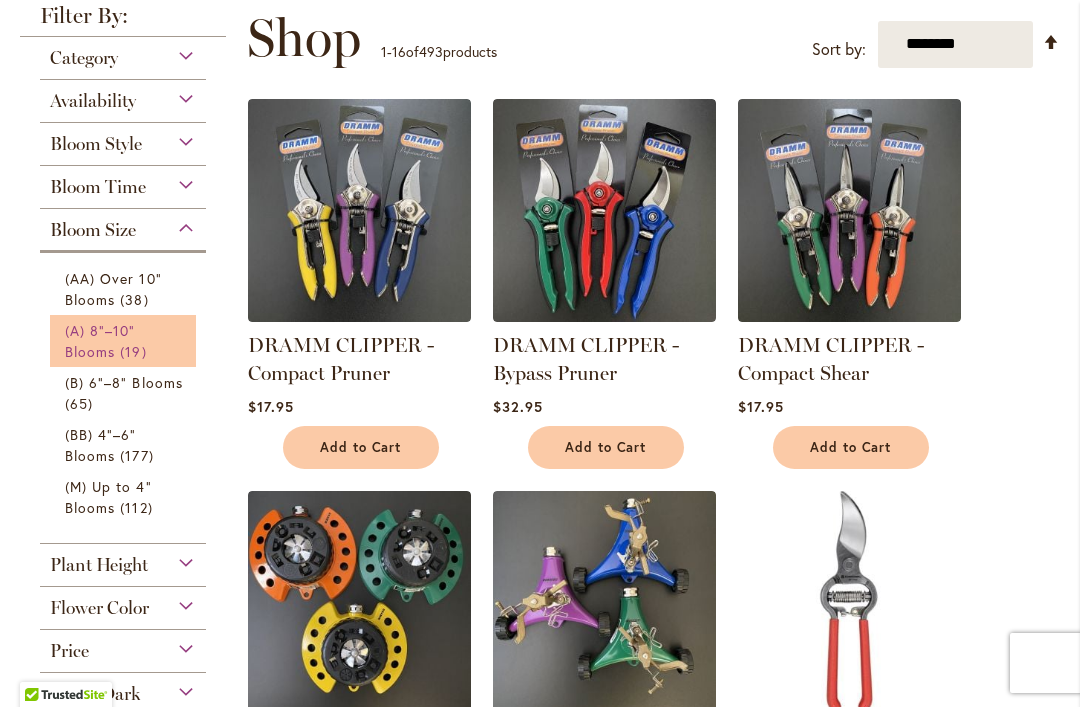 click on "19
items" at bounding box center (135, 351) 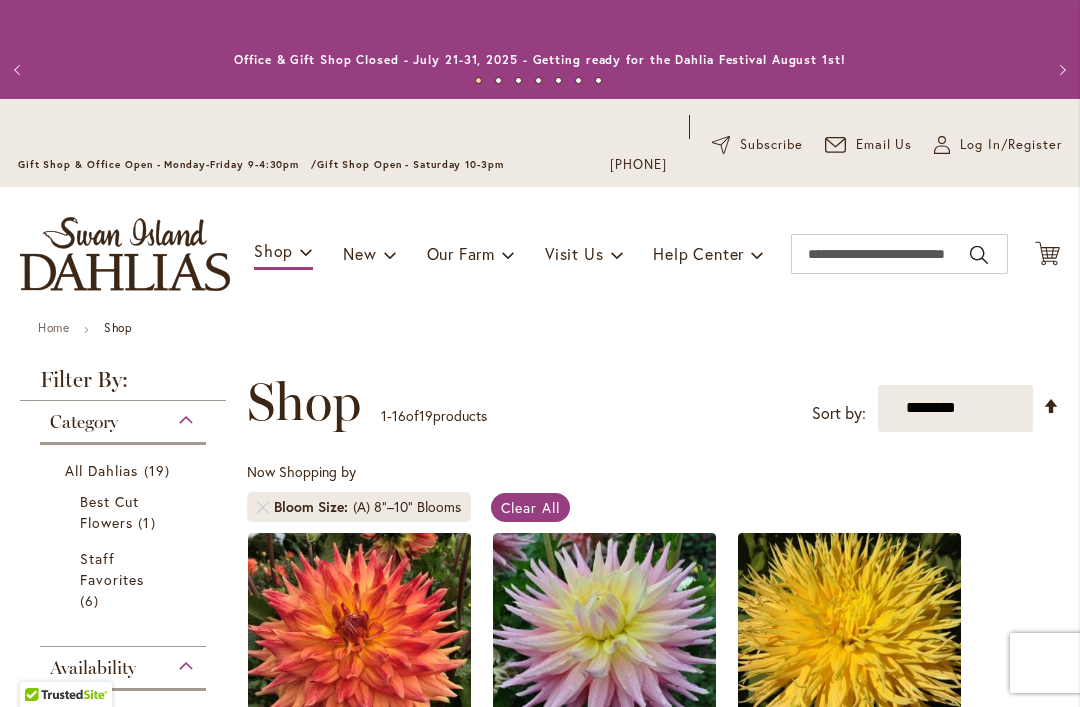 scroll, scrollTop: 0, scrollLeft: 0, axis: both 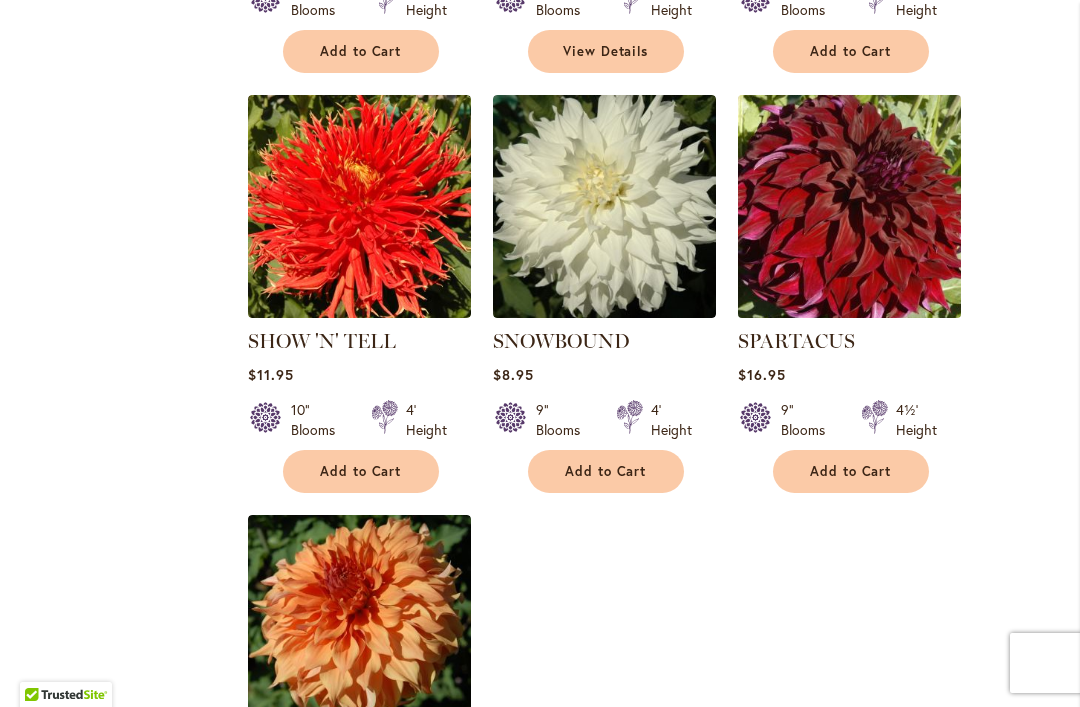 click at bounding box center [849, 206] 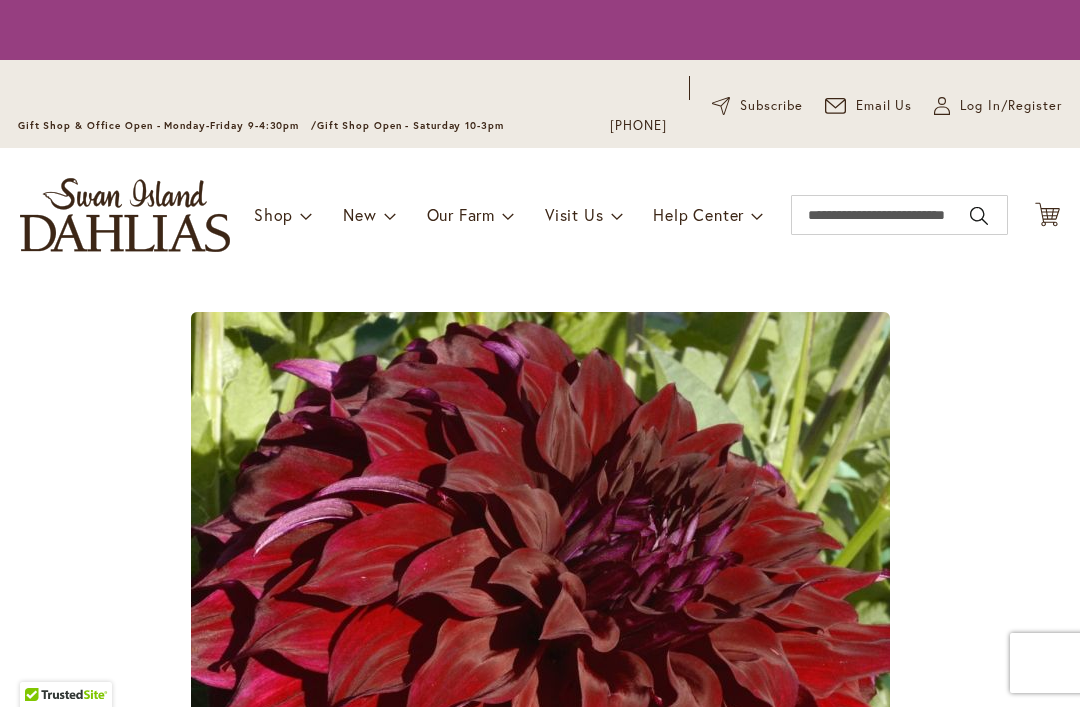 scroll, scrollTop: 0, scrollLeft: 0, axis: both 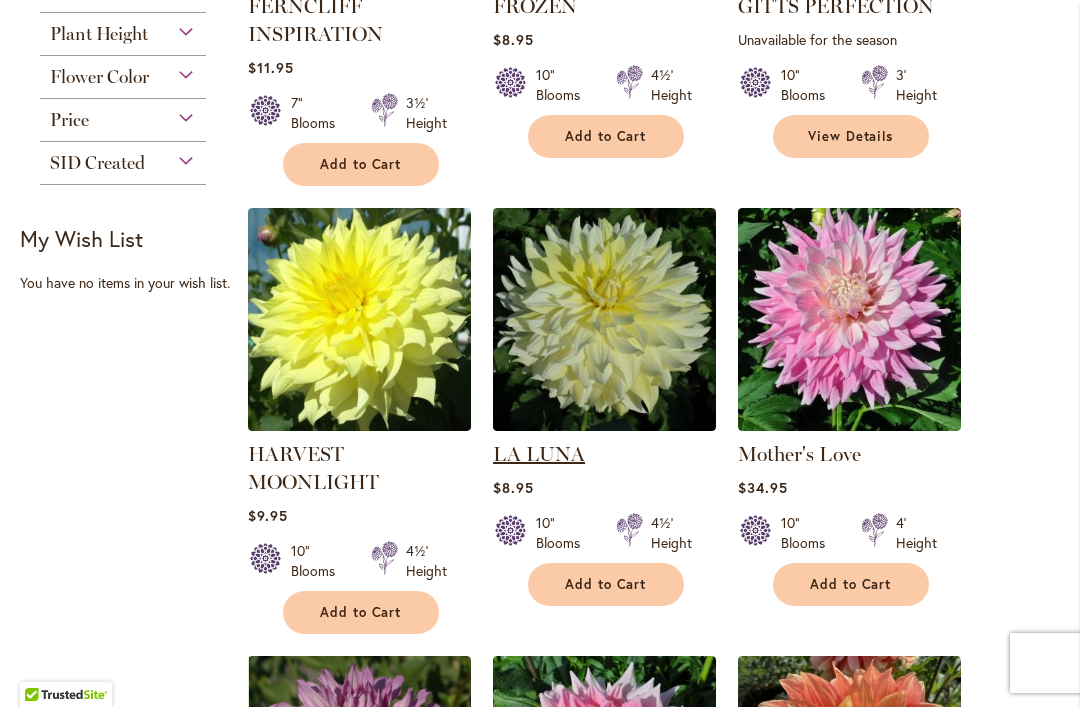 click on "LA LUNA" at bounding box center [539, 454] 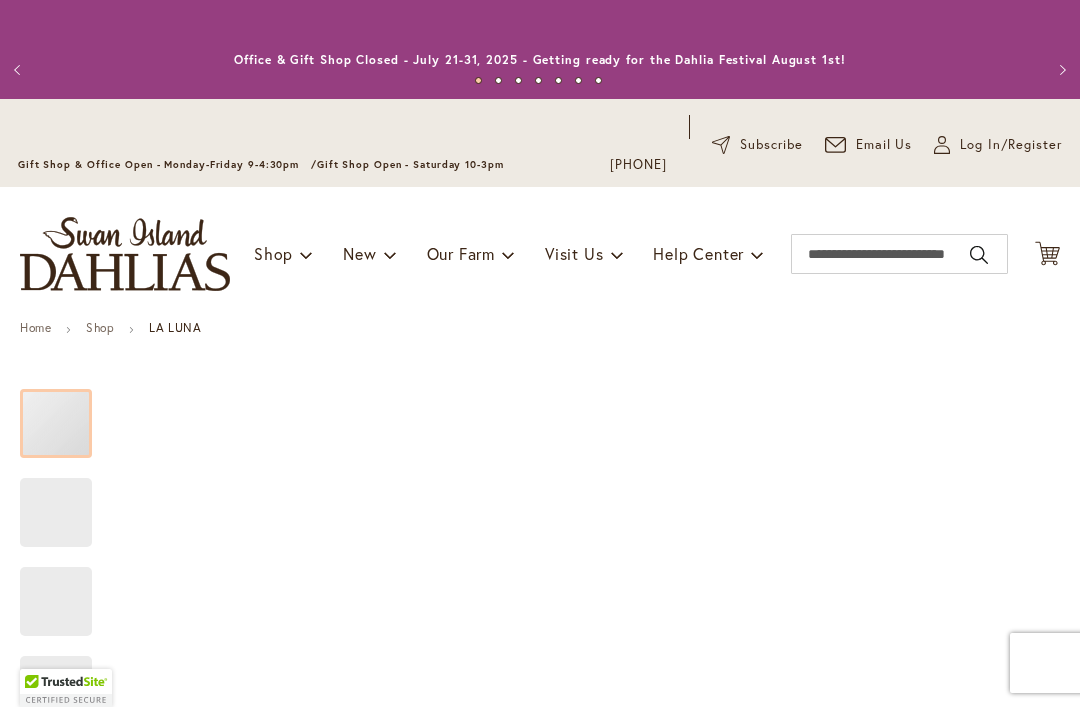scroll, scrollTop: 0, scrollLeft: 0, axis: both 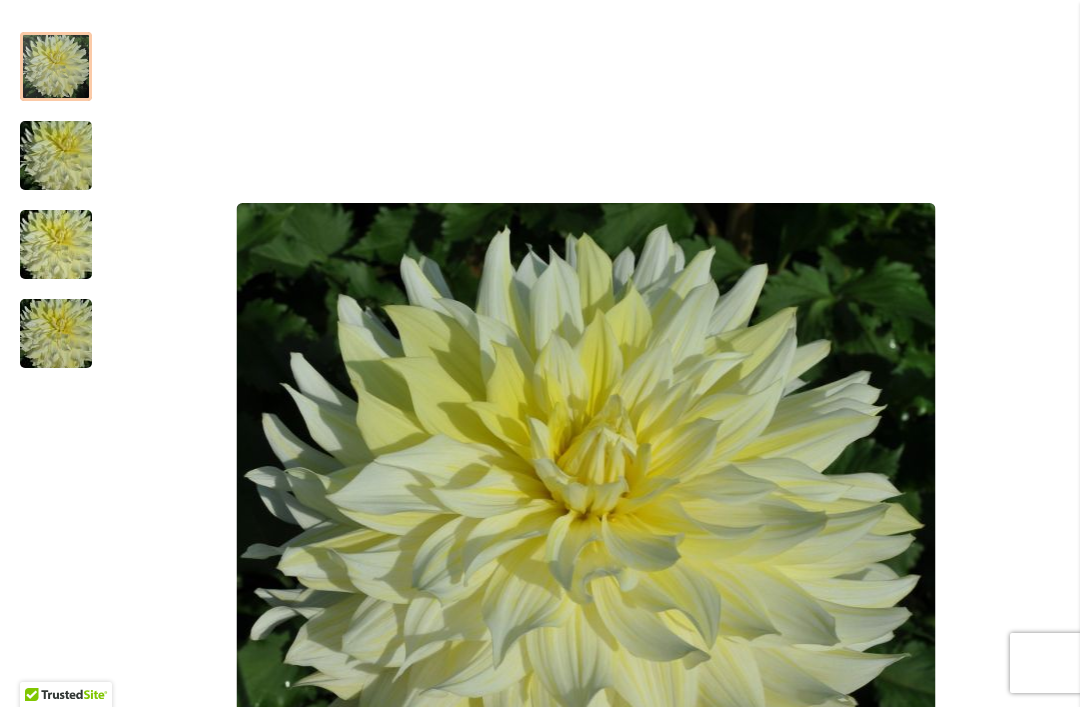 click at bounding box center [56, 156] 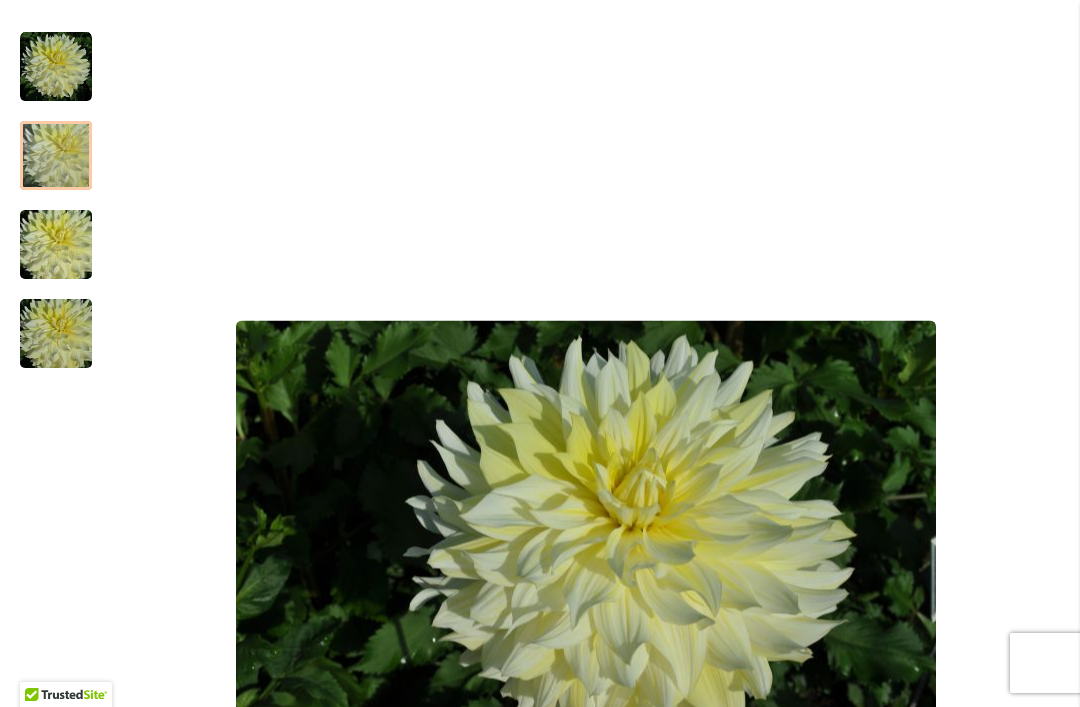 click at bounding box center [56, 245] 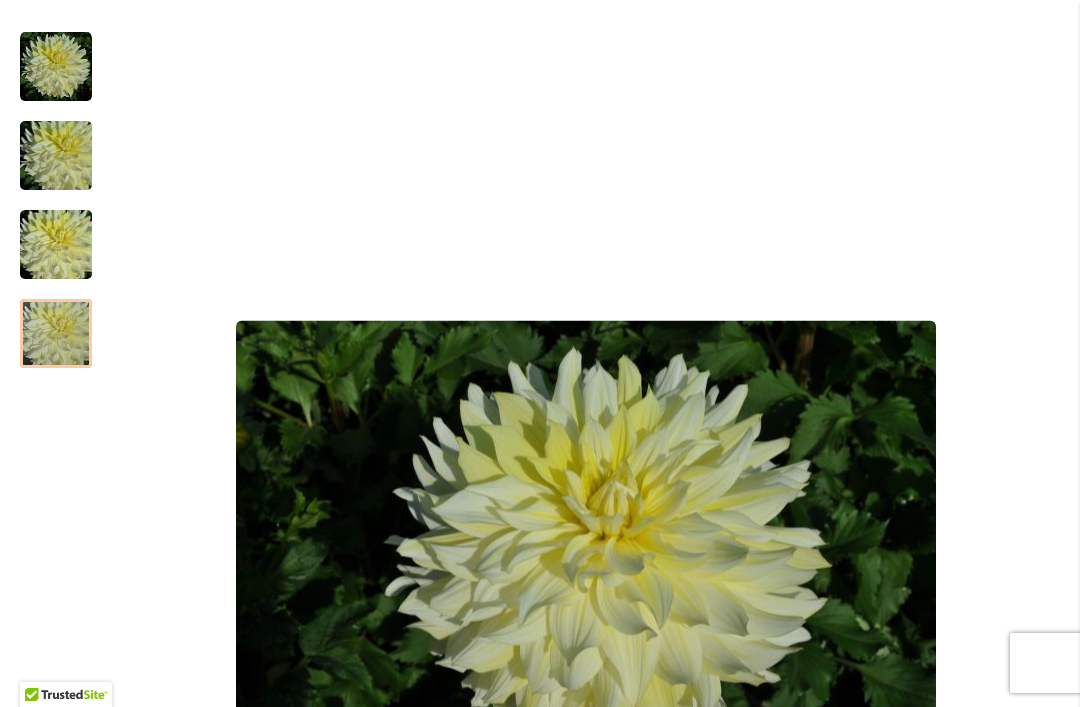 click at bounding box center [56, 333] 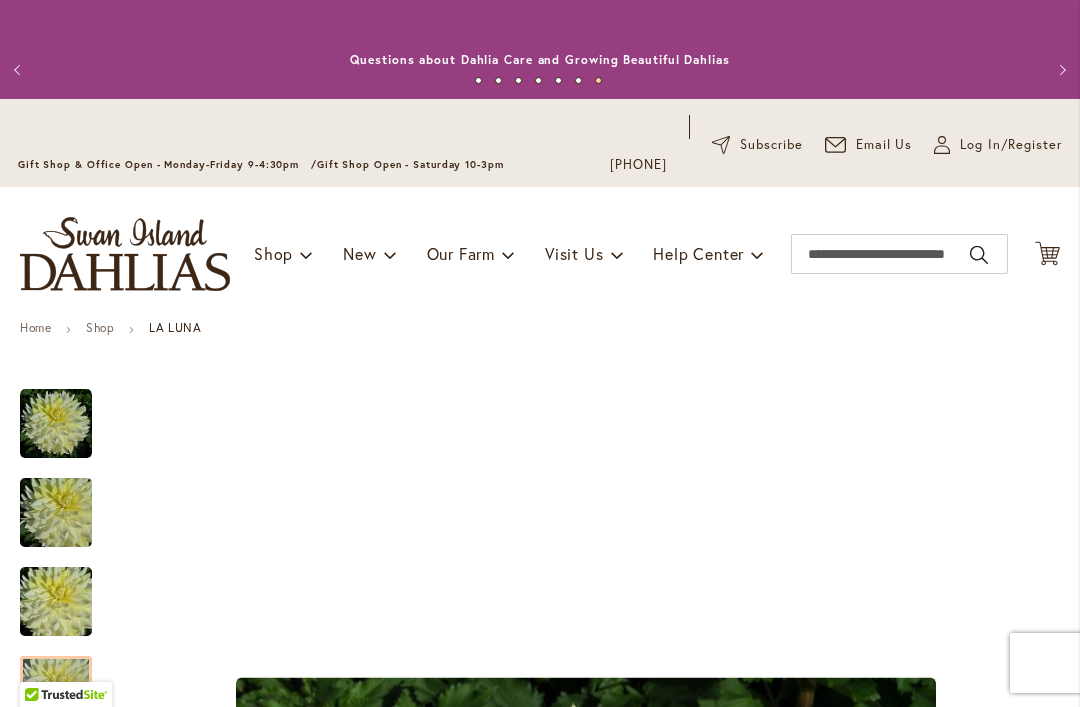 scroll, scrollTop: 0, scrollLeft: 0, axis: both 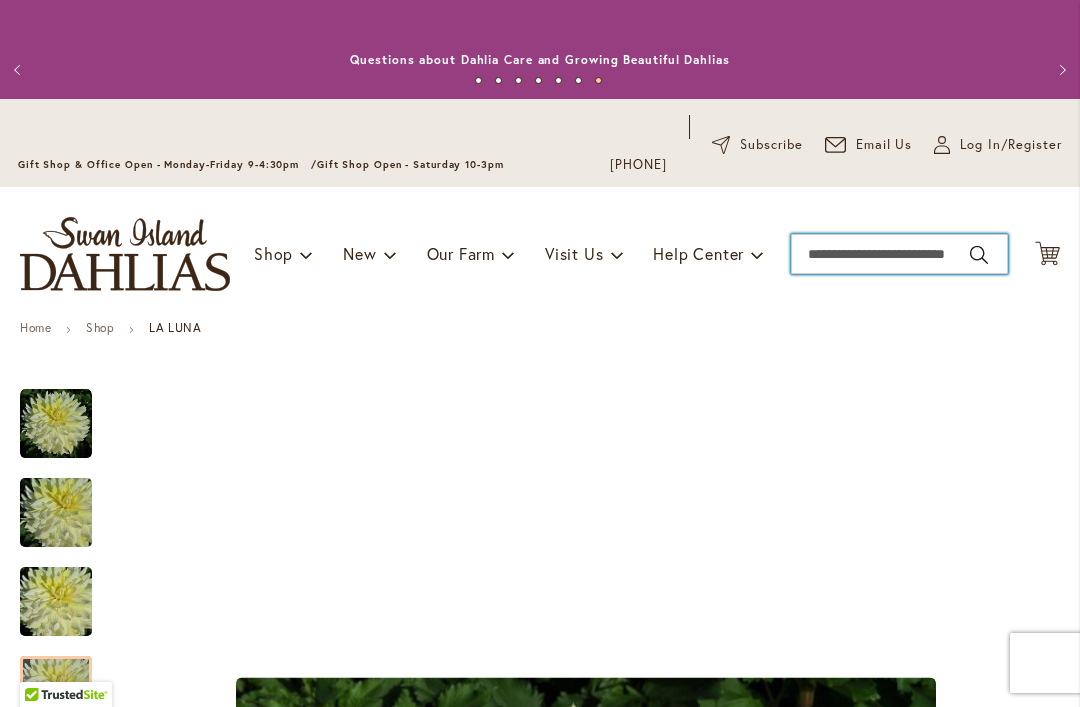 click on "Search" at bounding box center (899, 254) 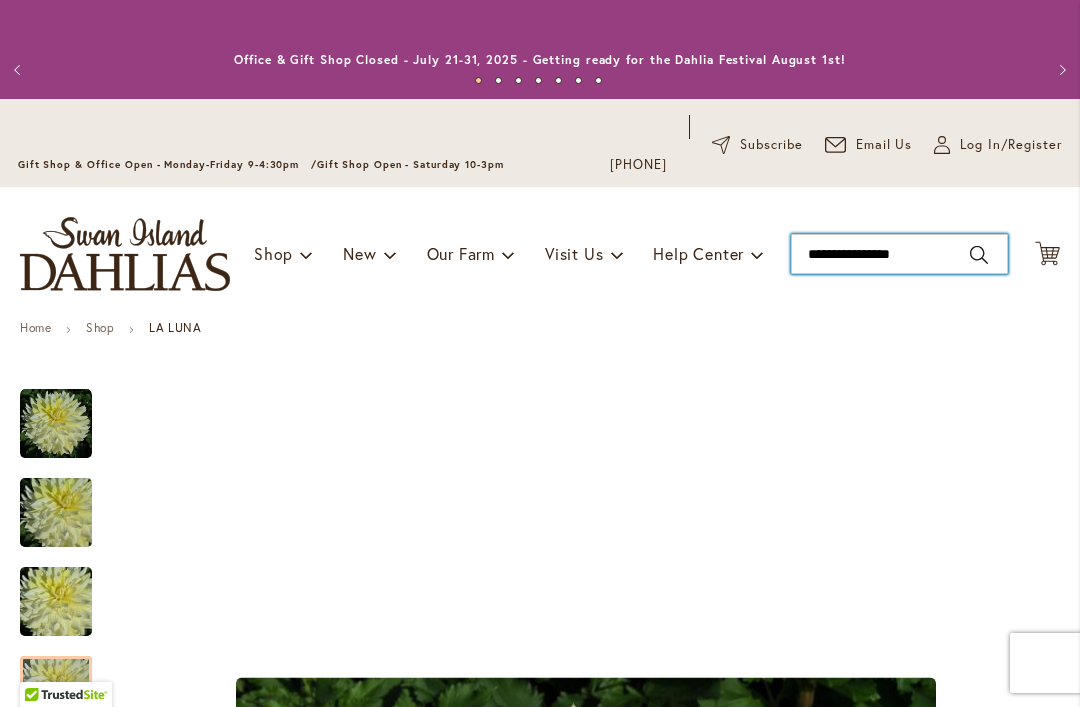 type on "**********" 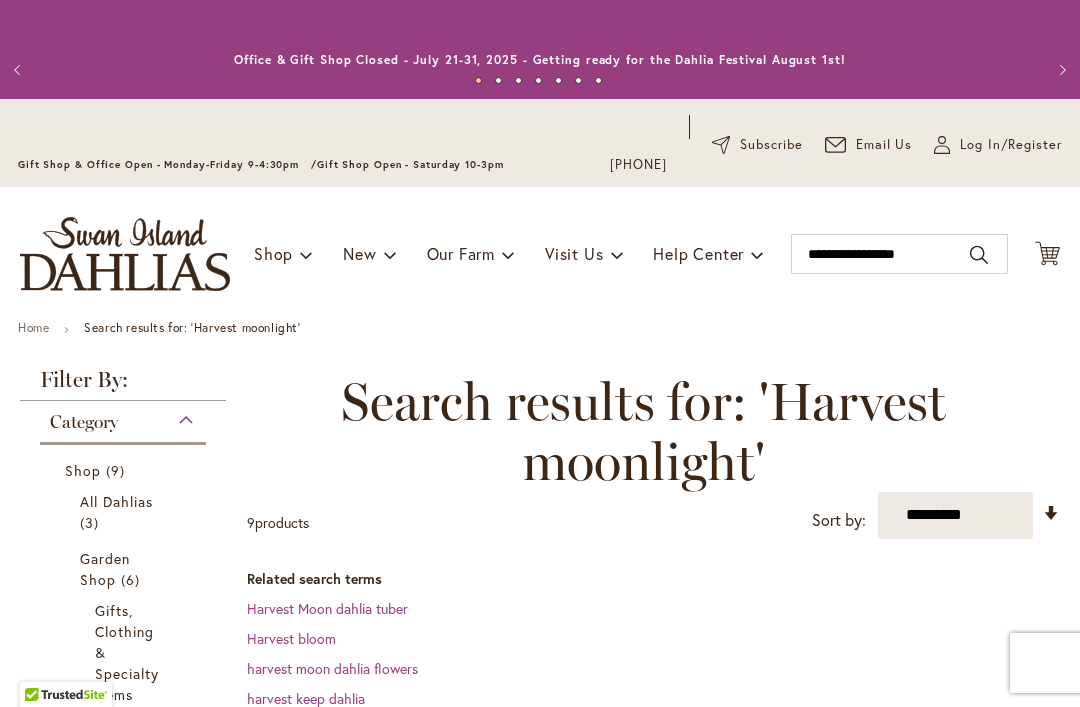 scroll, scrollTop: 0, scrollLeft: 0, axis: both 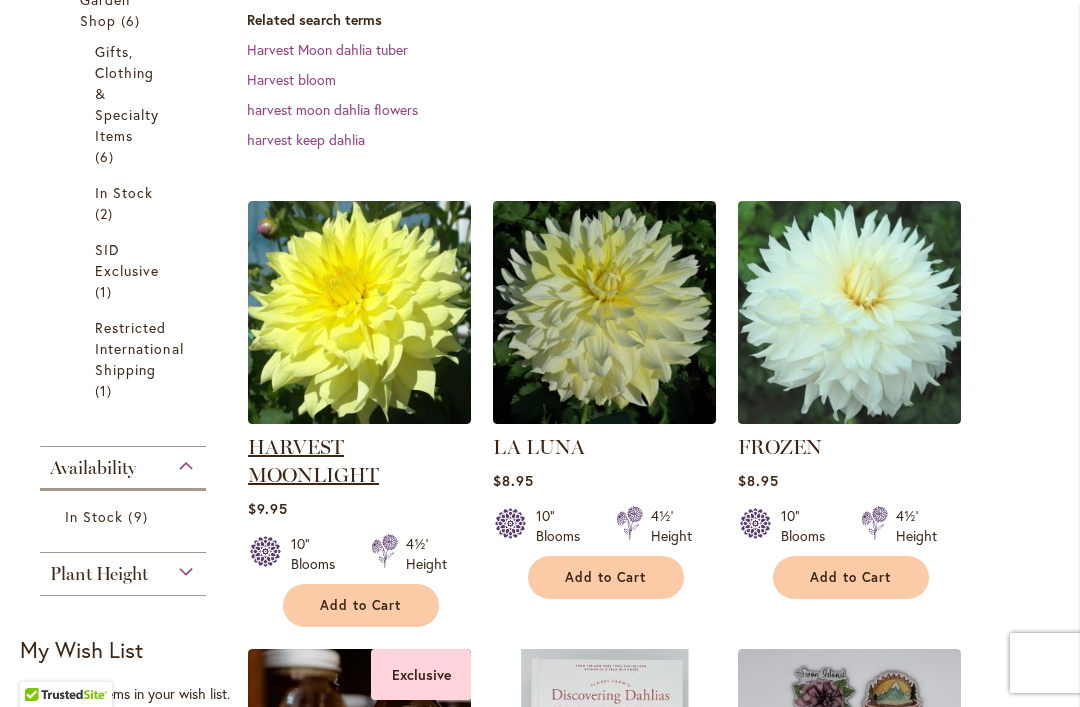 click on "HARVEST MOONLIGHT" at bounding box center [313, 461] 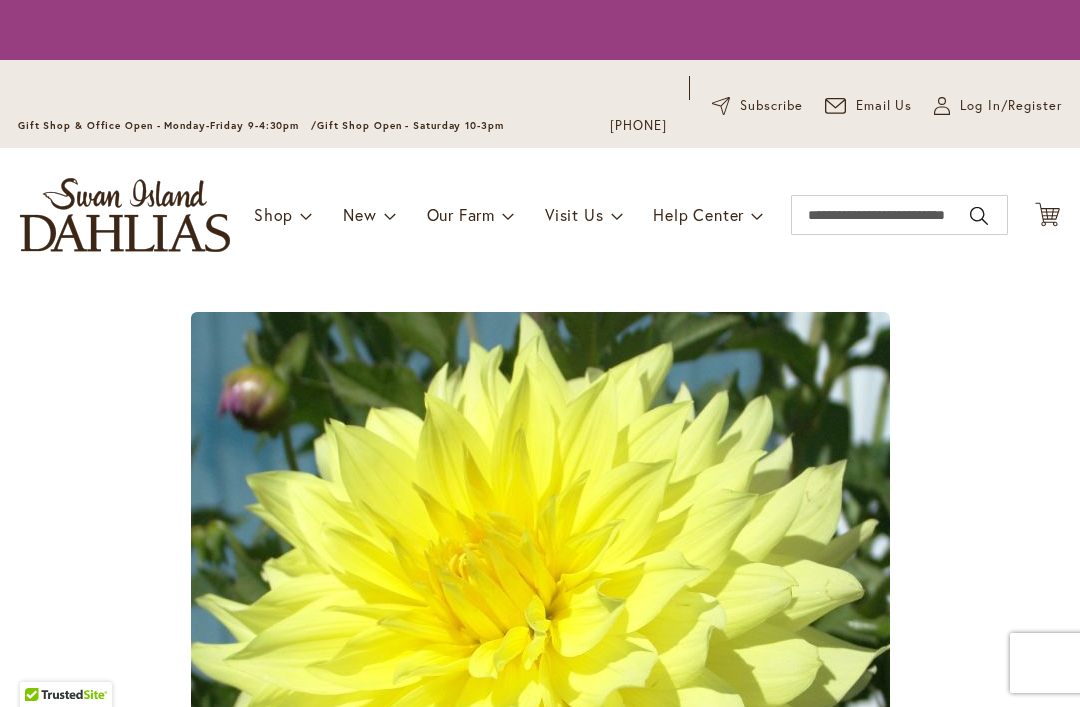 scroll, scrollTop: 0, scrollLeft: 0, axis: both 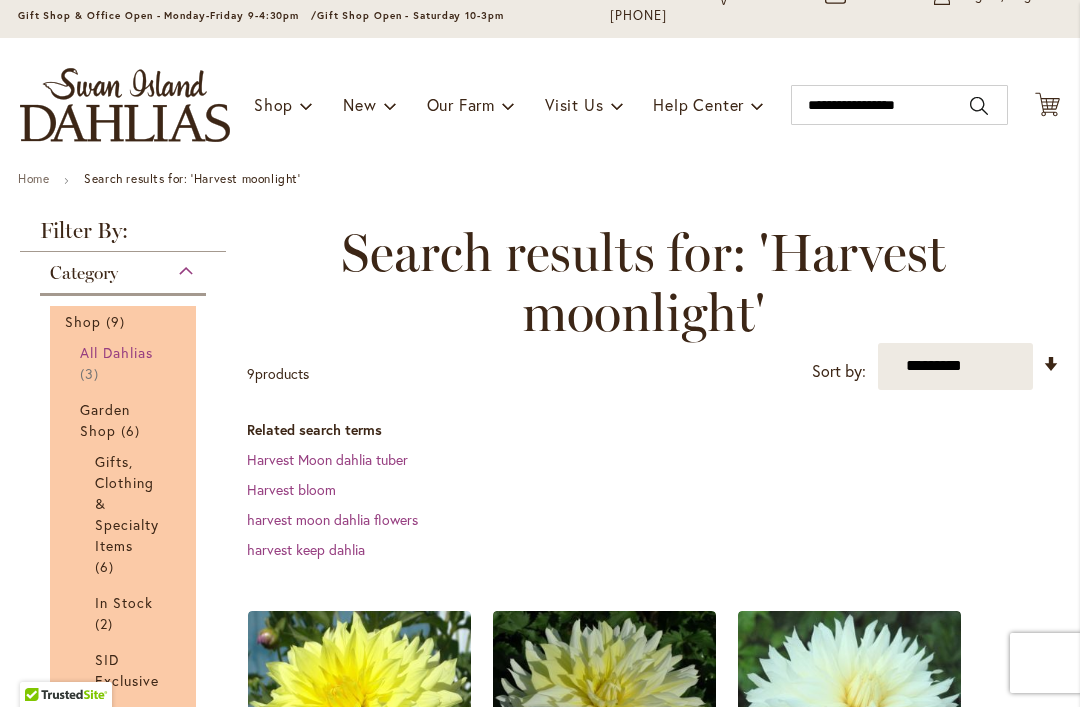 click on "All Dahlias" at bounding box center [117, 352] 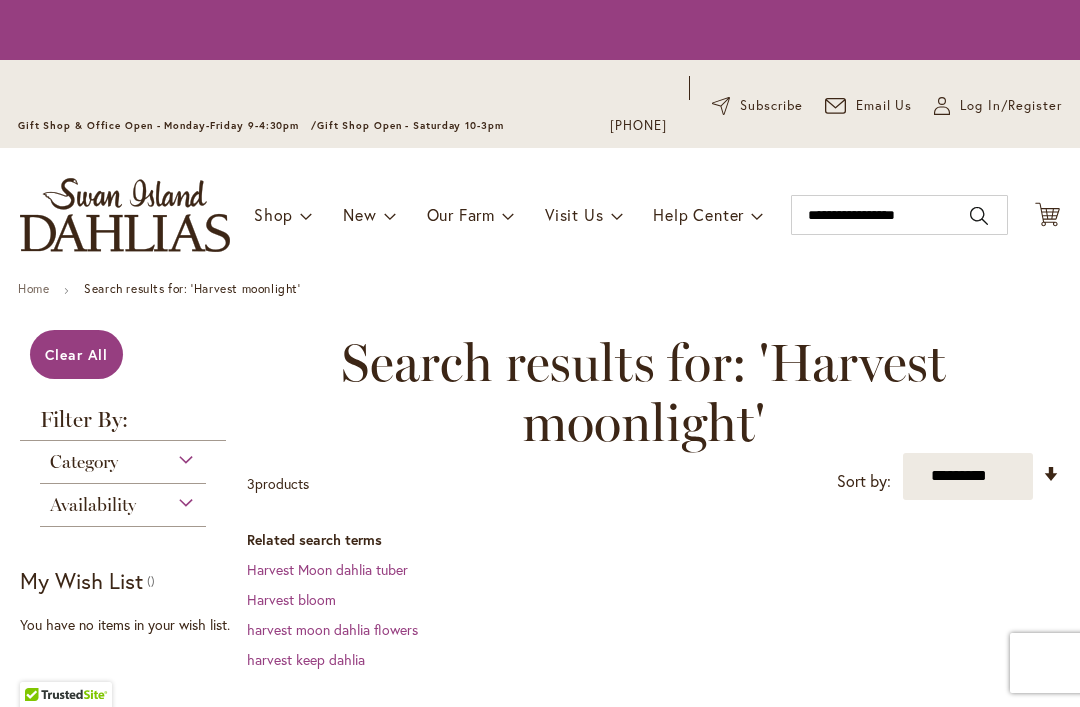 scroll, scrollTop: 0, scrollLeft: 0, axis: both 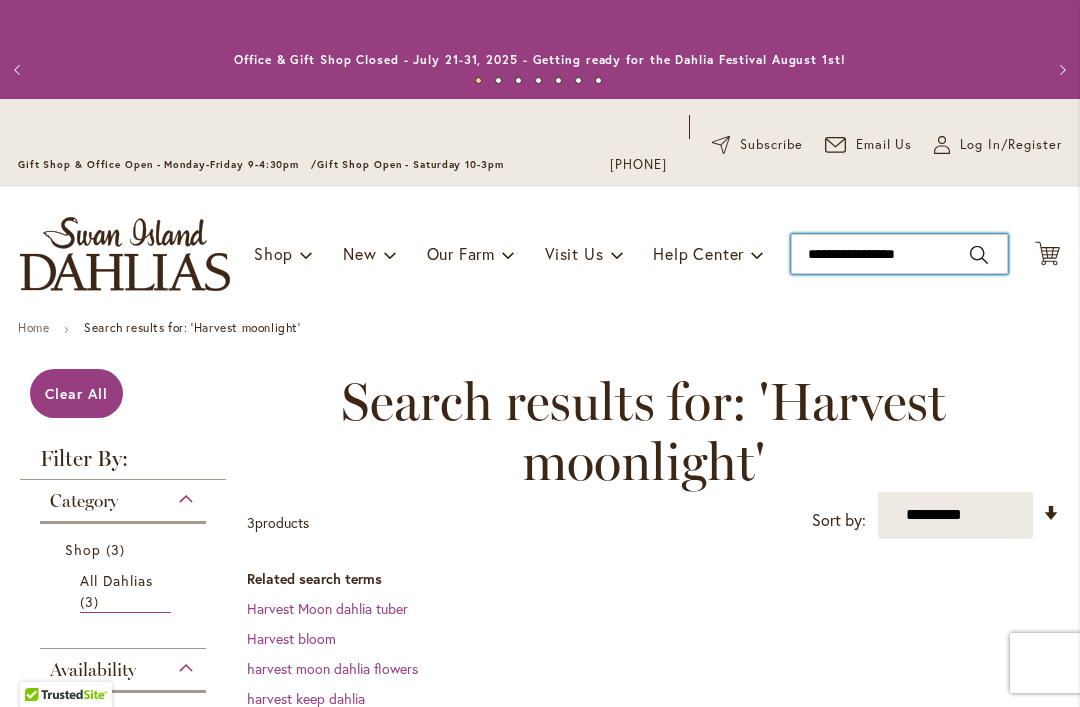 click on "**********" at bounding box center [899, 254] 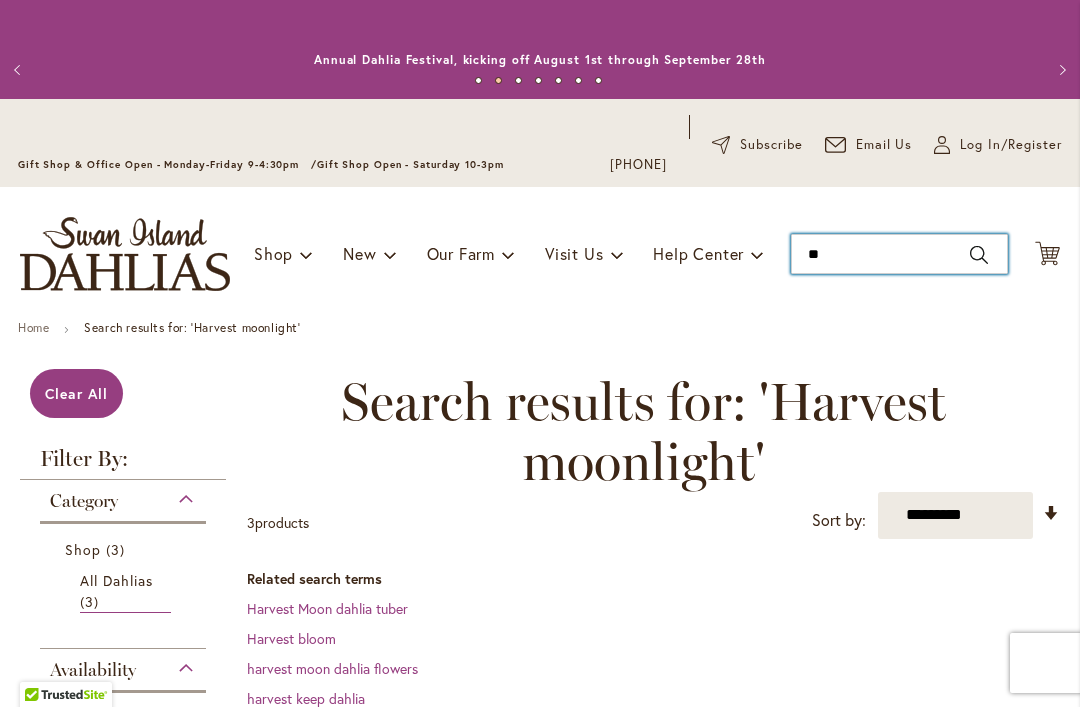 type on "*" 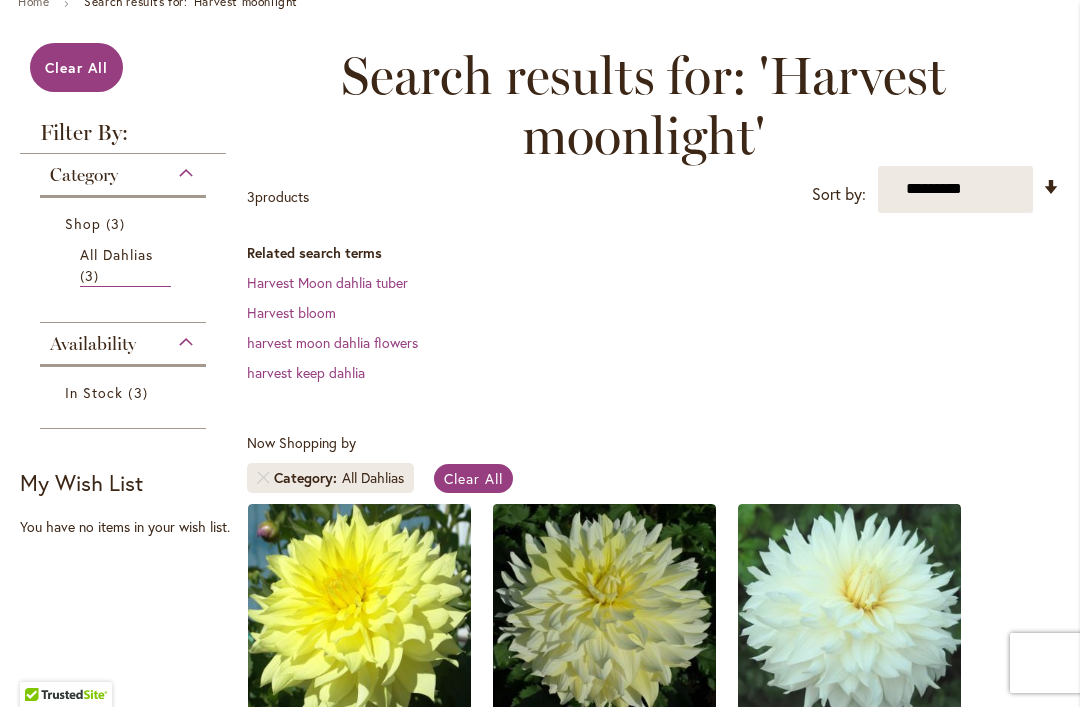 scroll, scrollTop: 324, scrollLeft: 0, axis: vertical 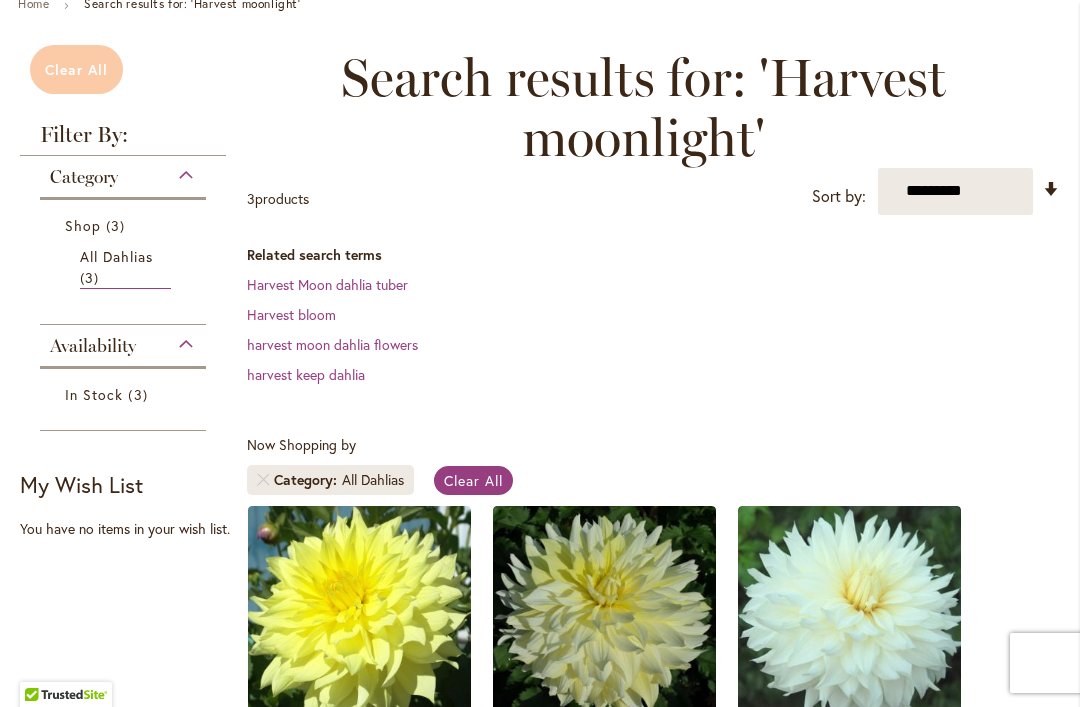 type 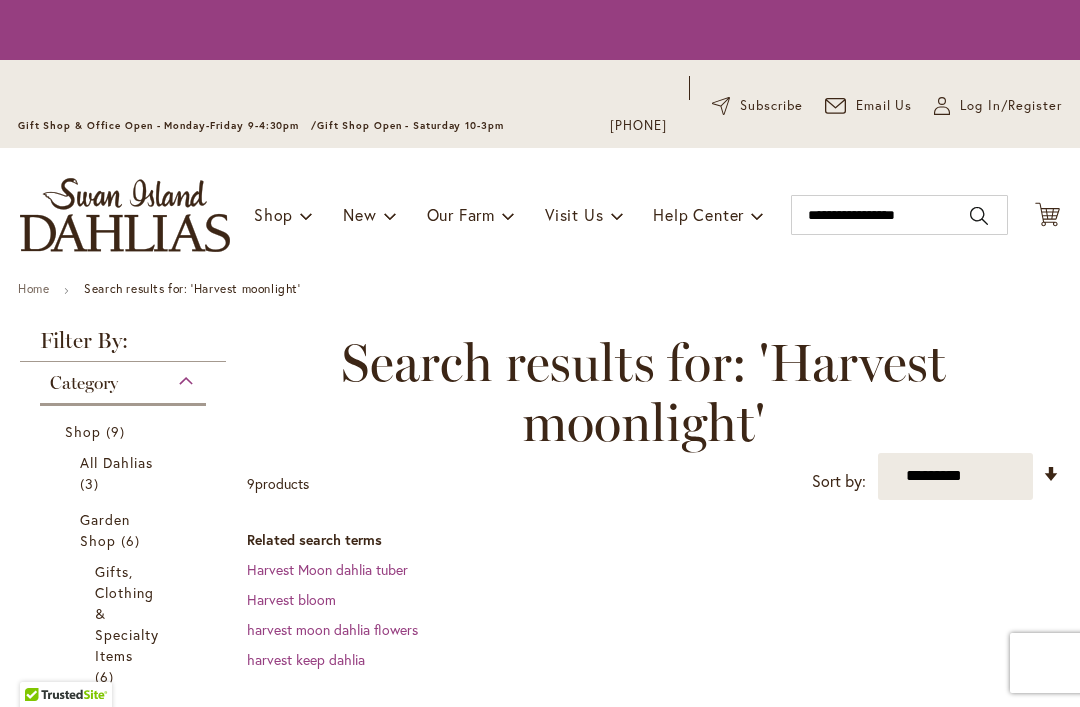 scroll, scrollTop: 0, scrollLeft: 0, axis: both 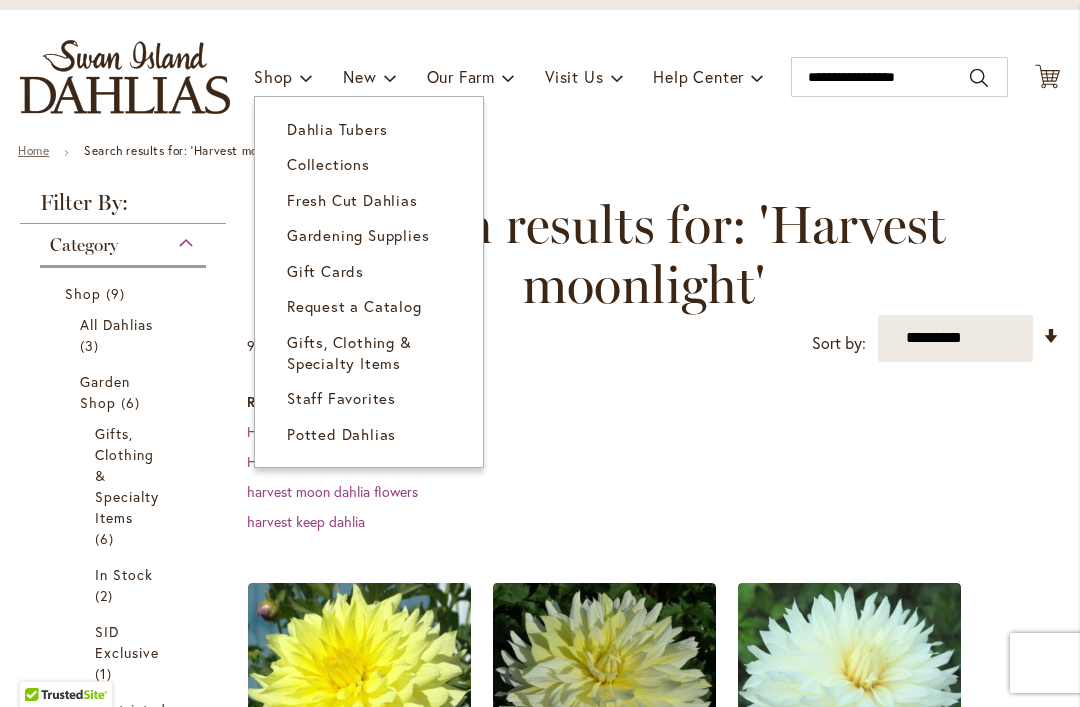 click on "Home" at bounding box center [33, 150] 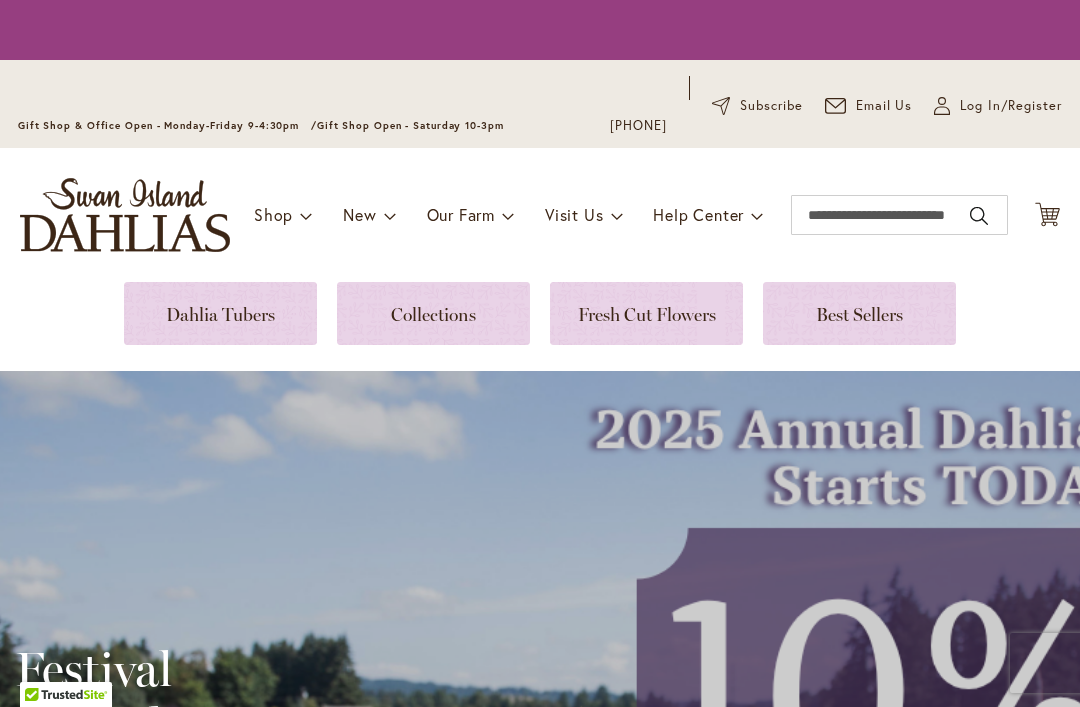 scroll, scrollTop: 0, scrollLeft: 0, axis: both 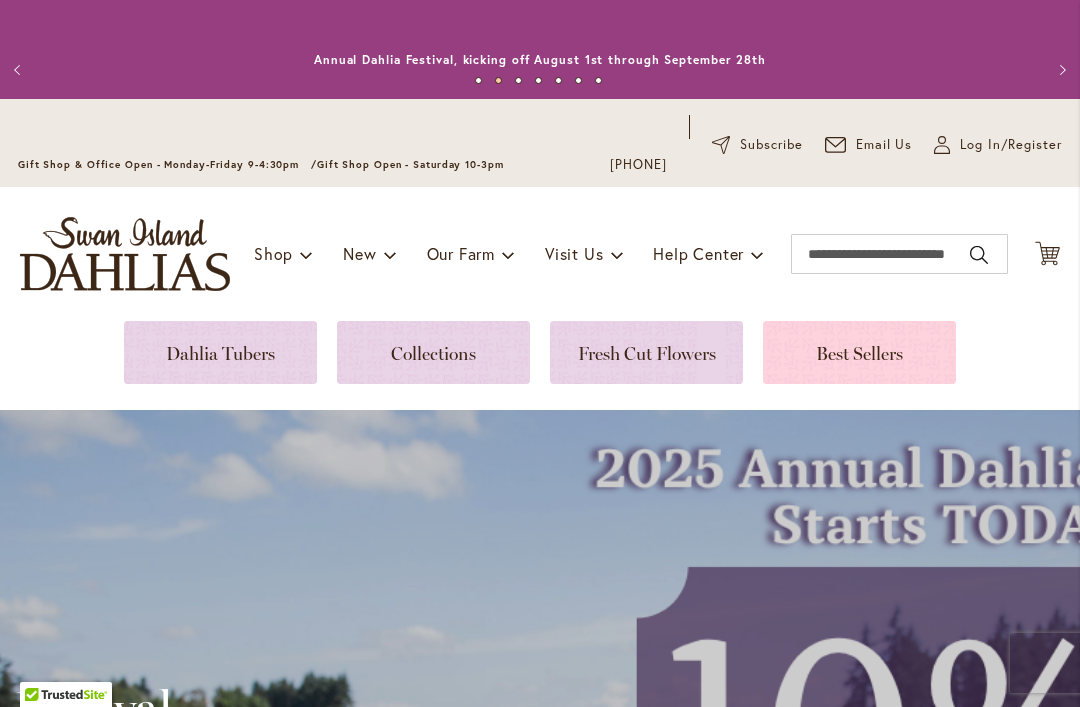click at bounding box center [859, 352] 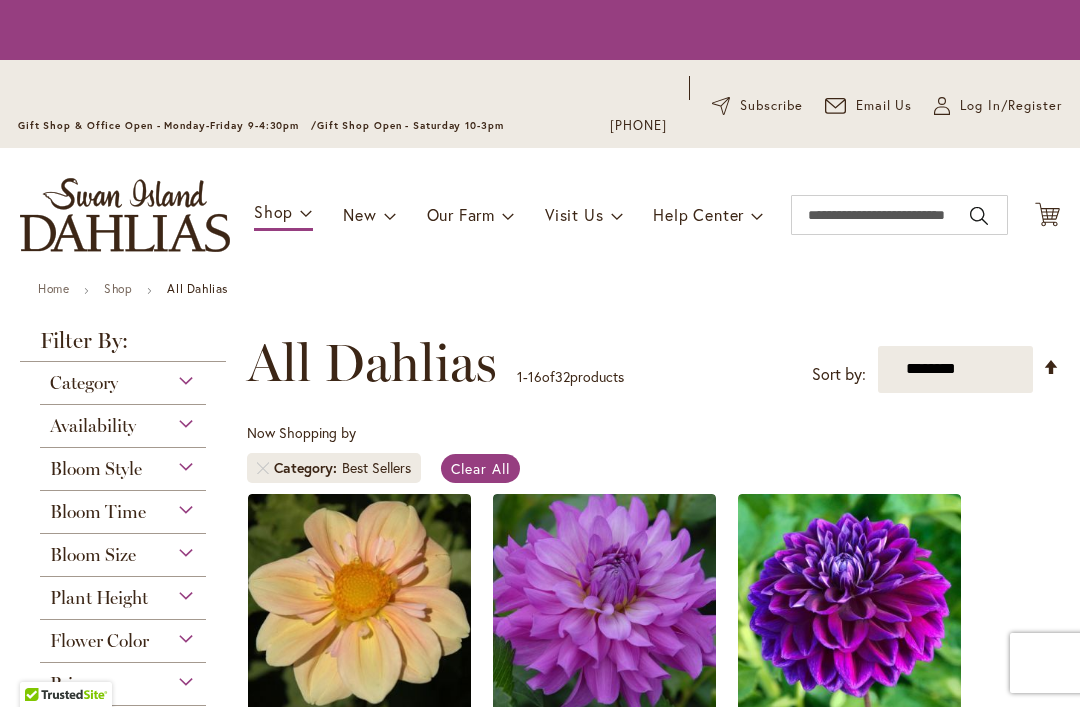scroll, scrollTop: 0, scrollLeft: 0, axis: both 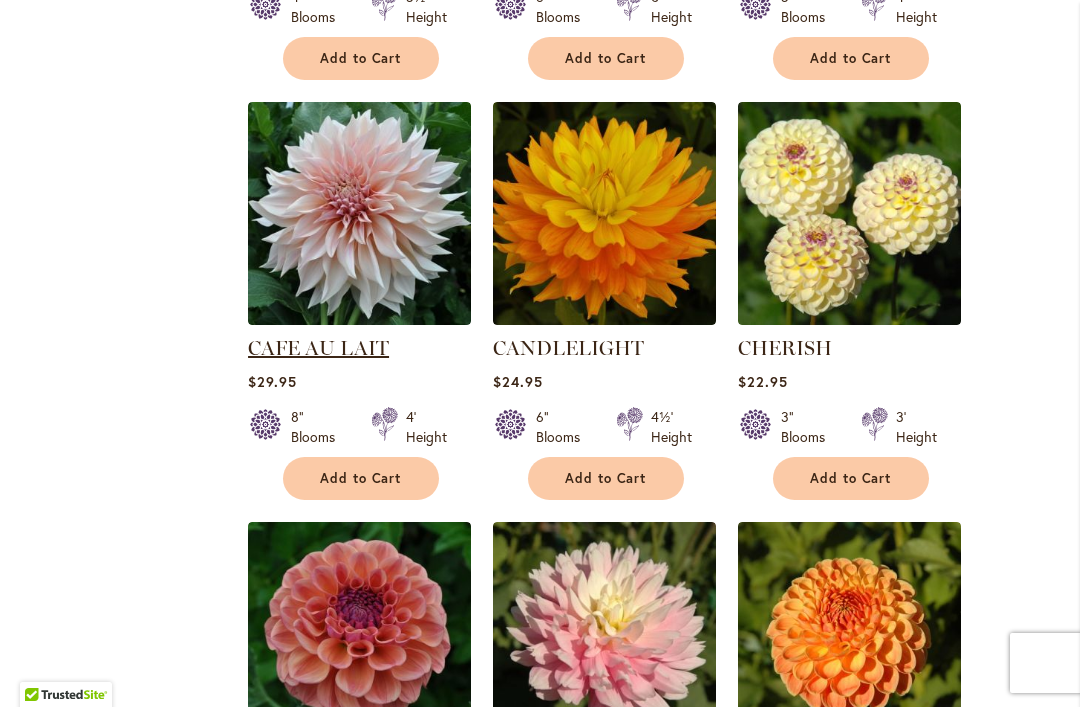 click on "CAFE AU LAIT" at bounding box center [318, 348] 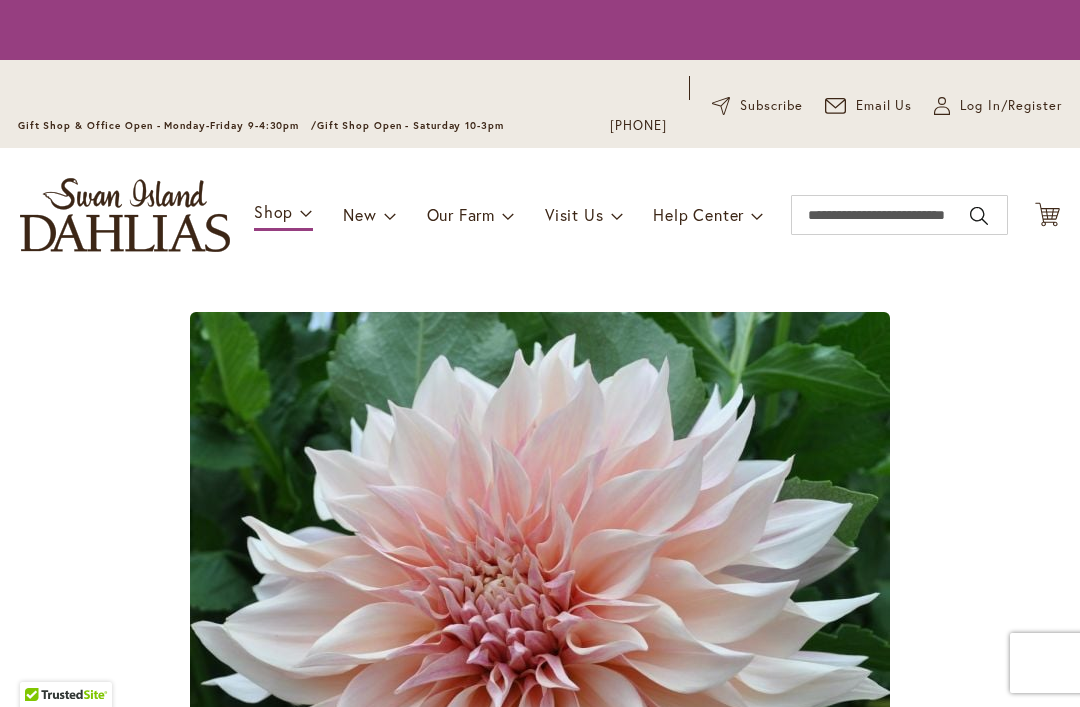 scroll, scrollTop: 0, scrollLeft: 0, axis: both 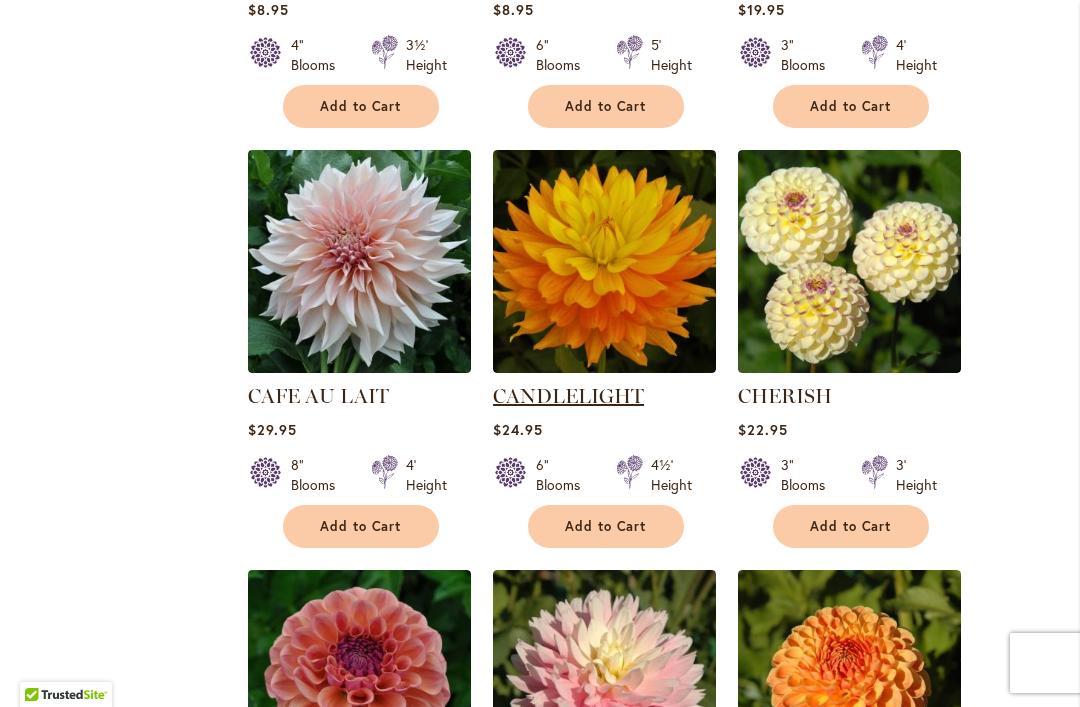 click on "CANDLELIGHT" at bounding box center [568, 396] 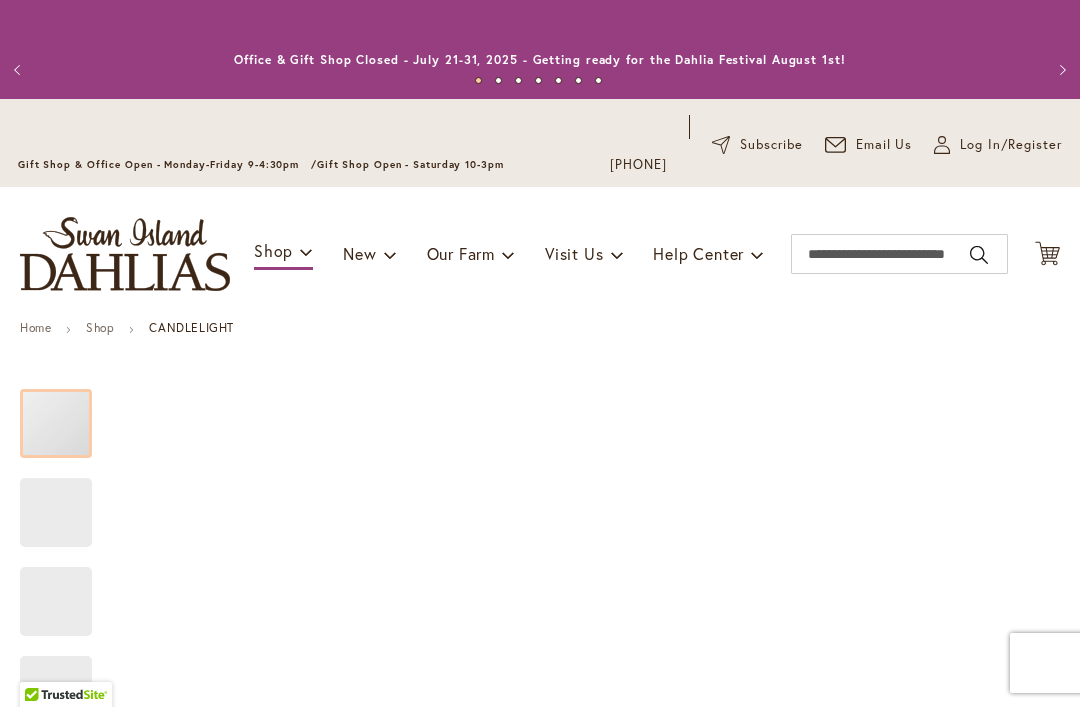 scroll, scrollTop: 0, scrollLeft: 0, axis: both 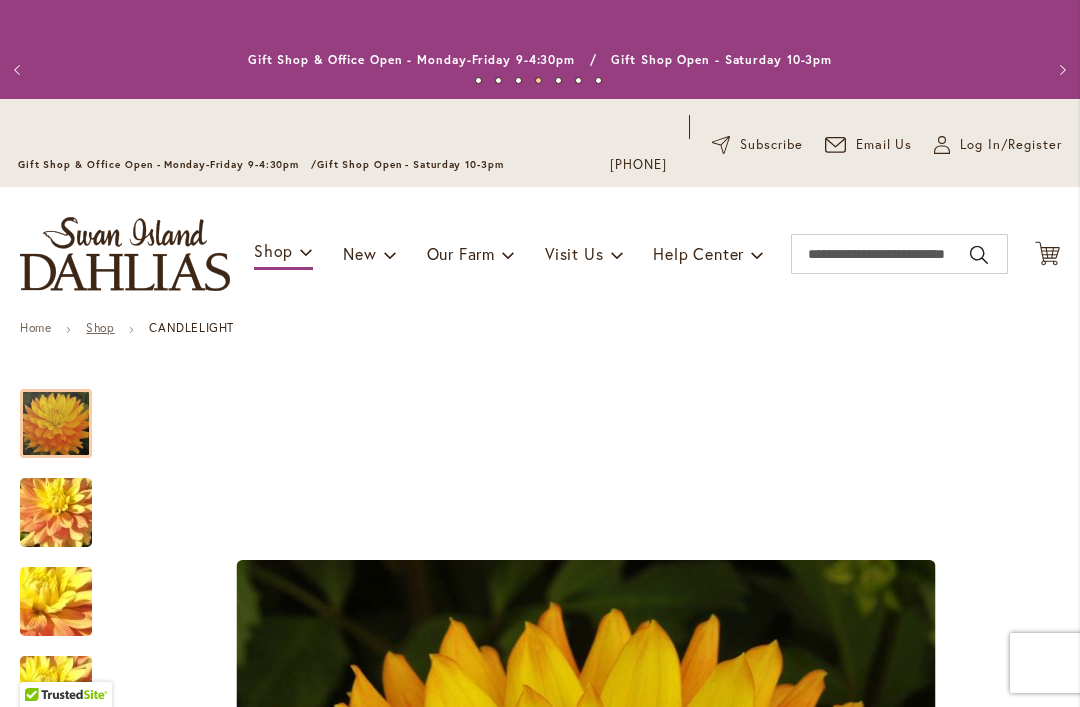 click on "Shop" at bounding box center (100, 327) 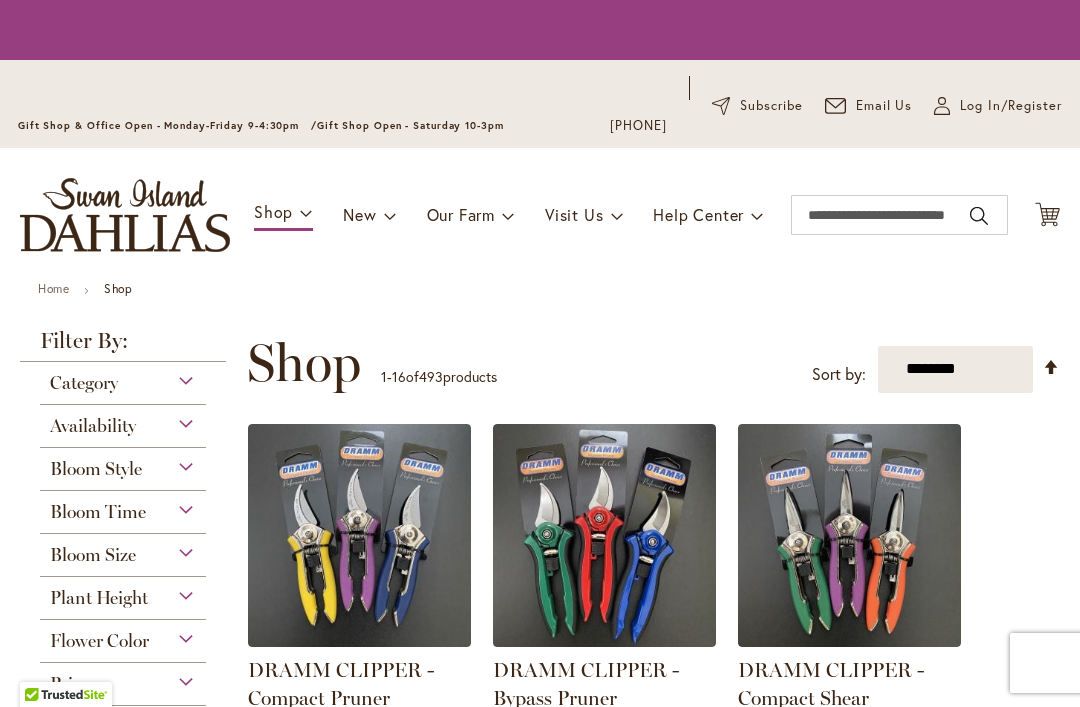 scroll, scrollTop: 0, scrollLeft: 0, axis: both 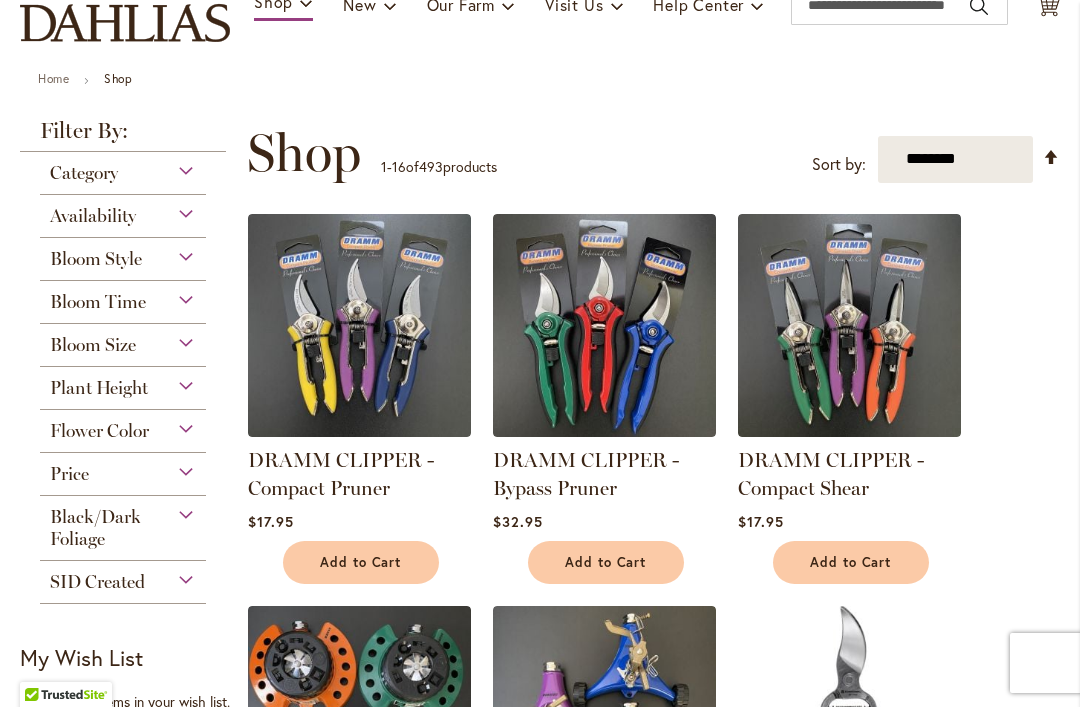 click on "Flower Color" at bounding box center [123, 426] 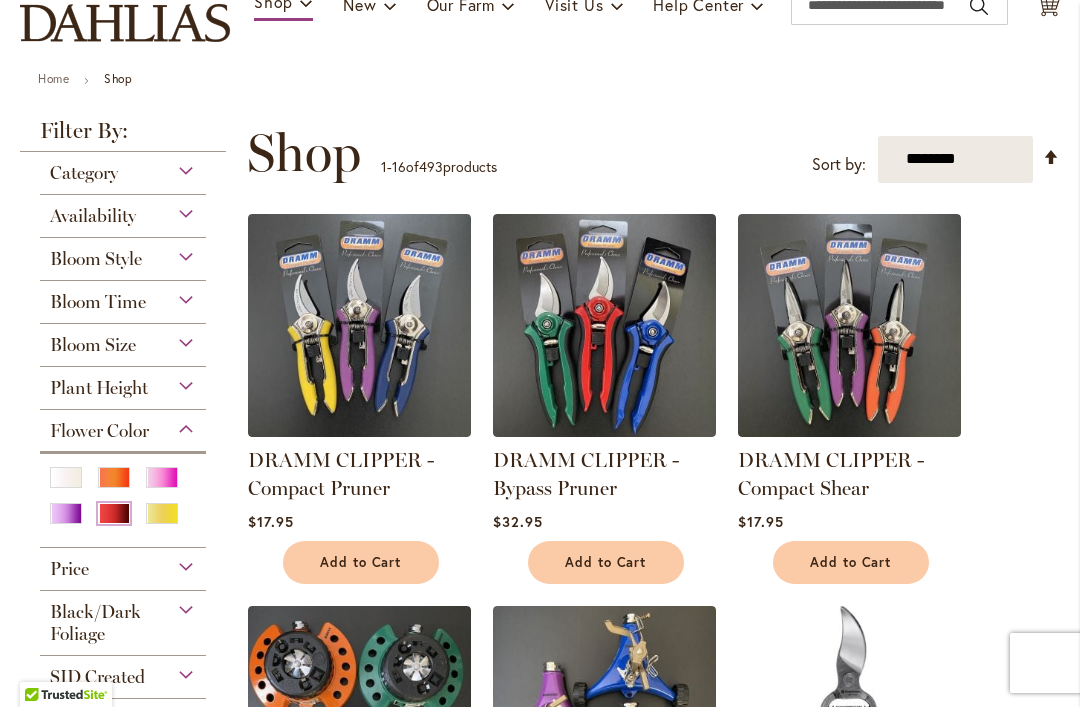 click at bounding box center (114, 513) 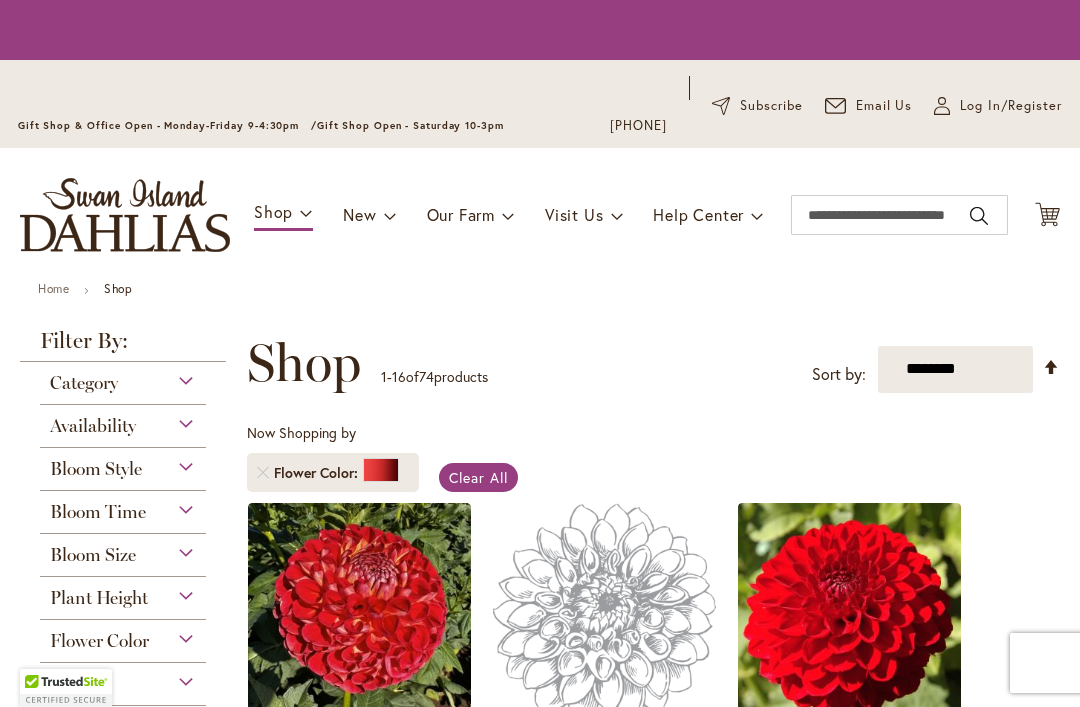 scroll, scrollTop: 0, scrollLeft: 0, axis: both 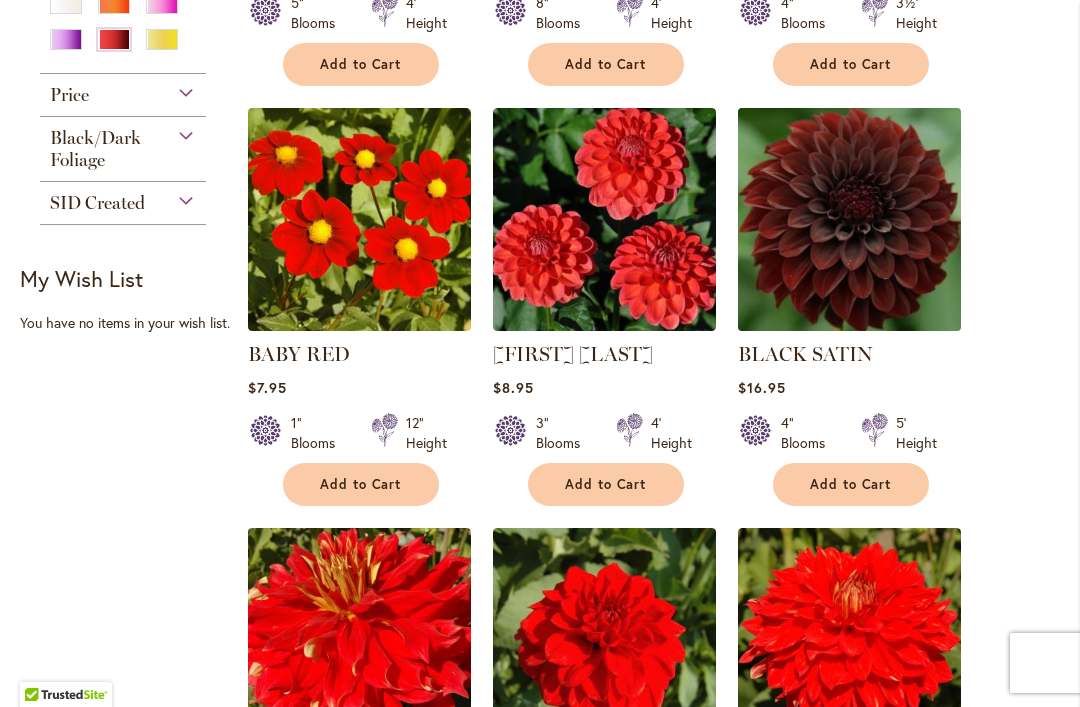 click at bounding box center (849, 219) 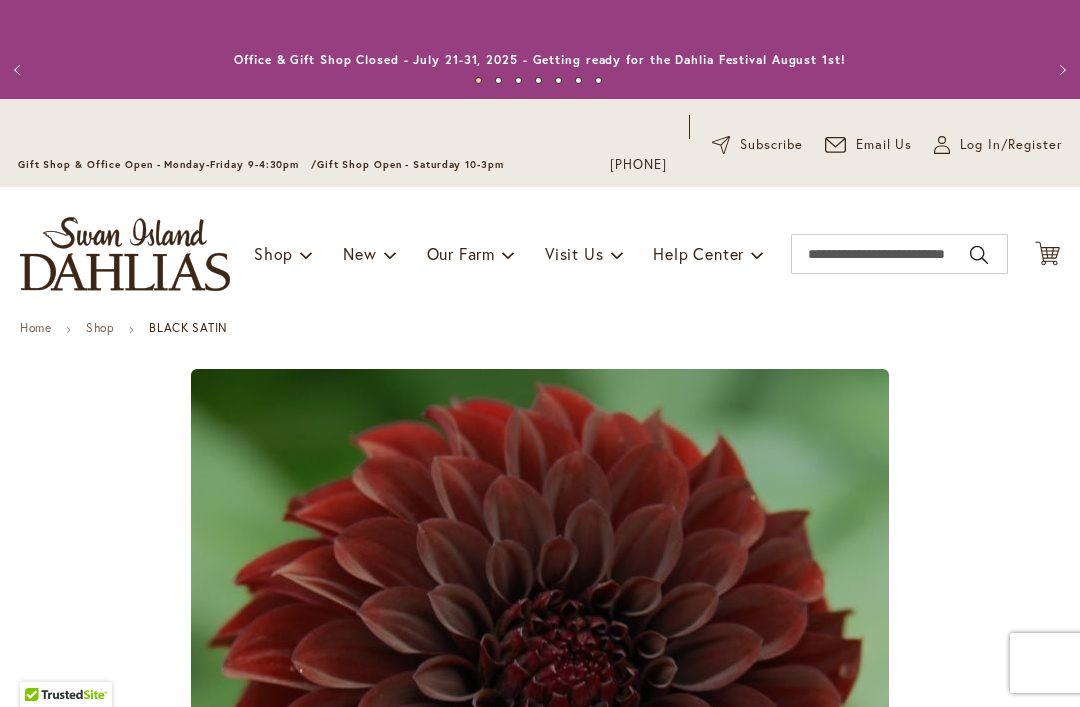 scroll, scrollTop: 0, scrollLeft: 0, axis: both 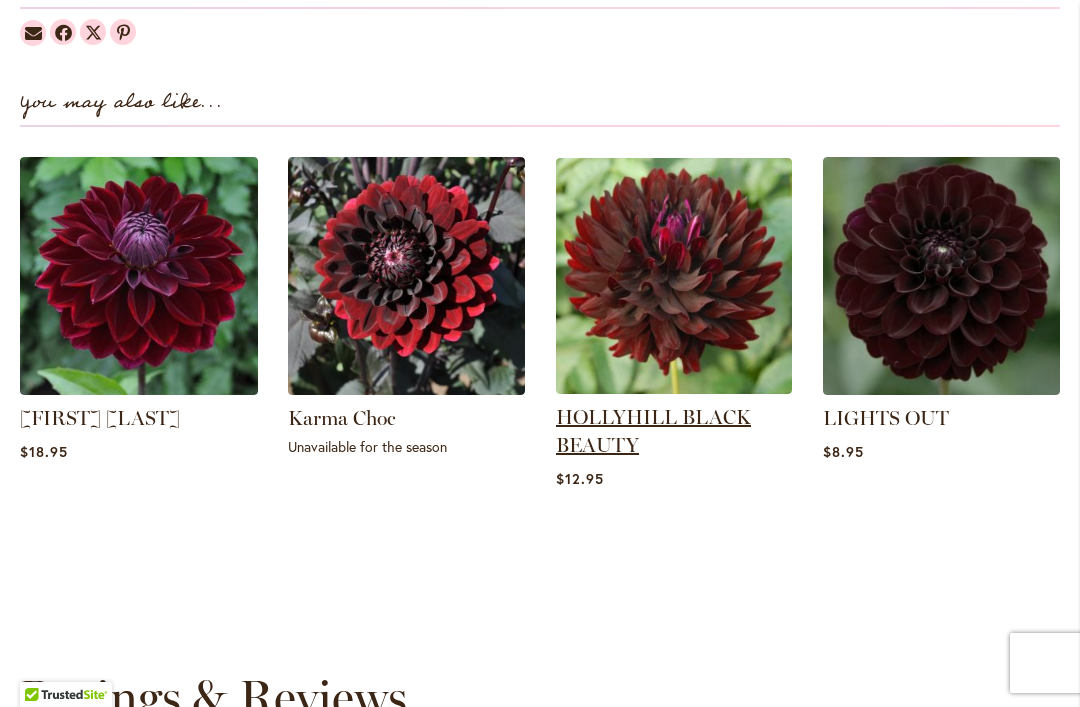 click on "HOLLYHILL BLACK BEAUTY" at bounding box center (653, 431) 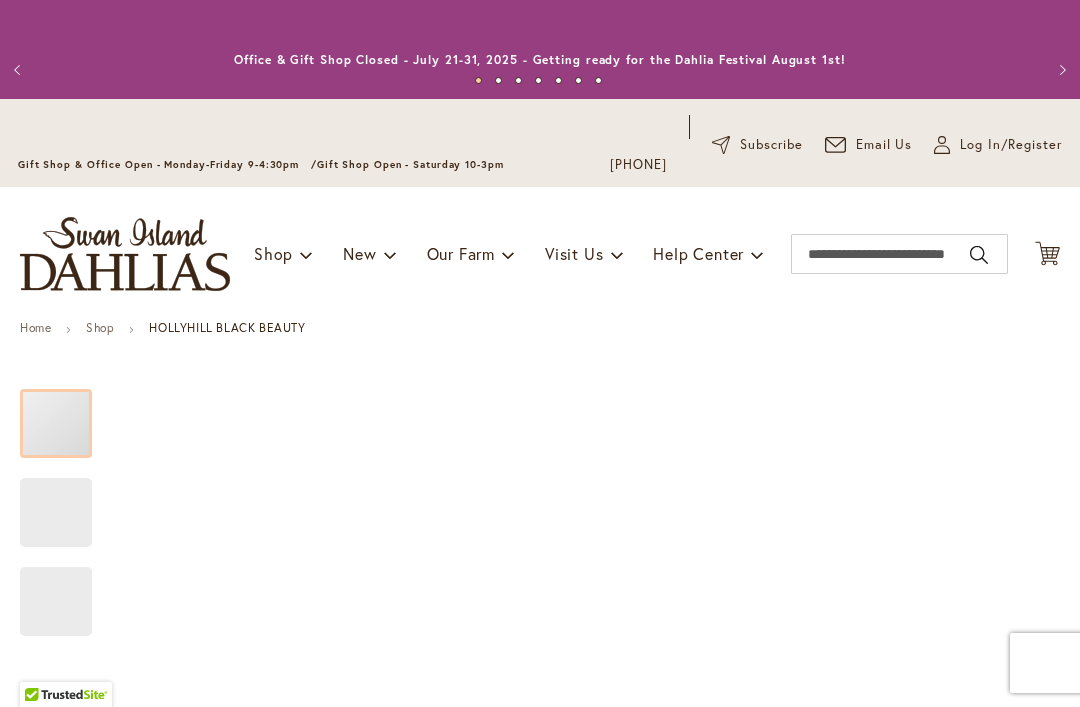 scroll, scrollTop: 0, scrollLeft: 0, axis: both 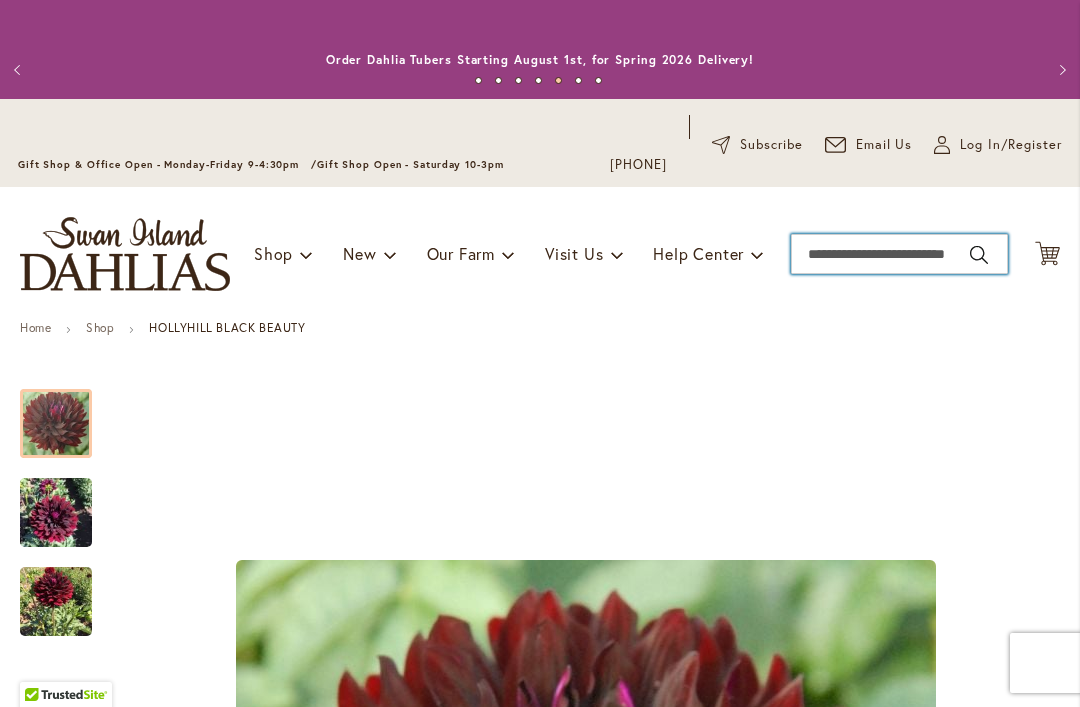 click on "Search" at bounding box center [899, 254] 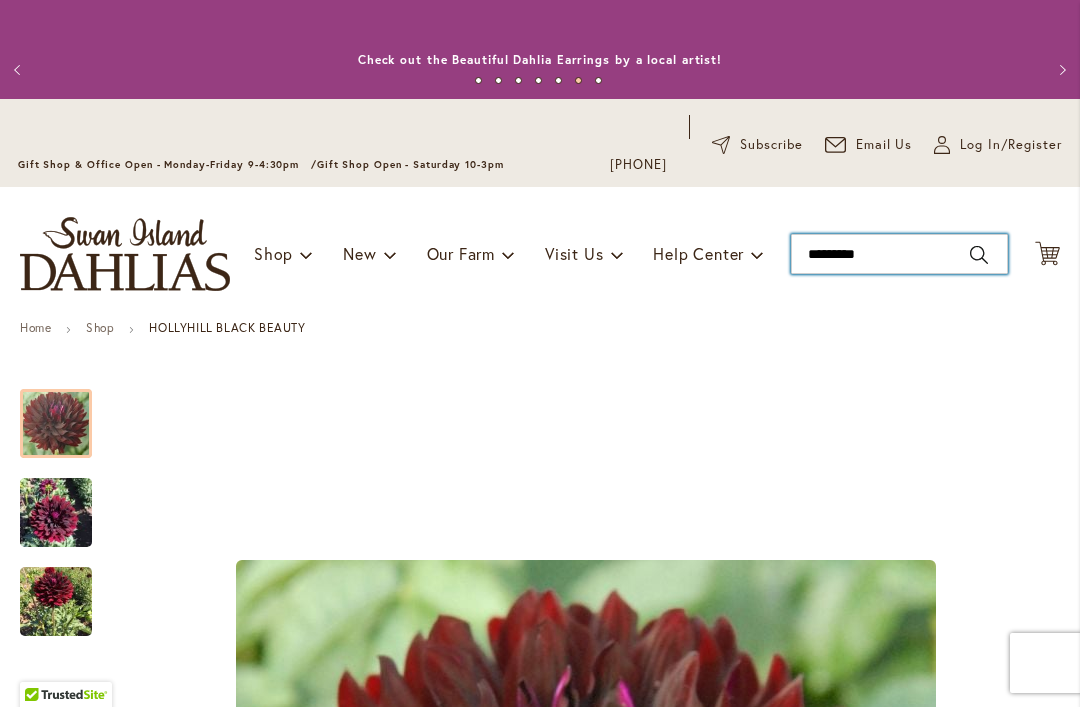 type on "**********" 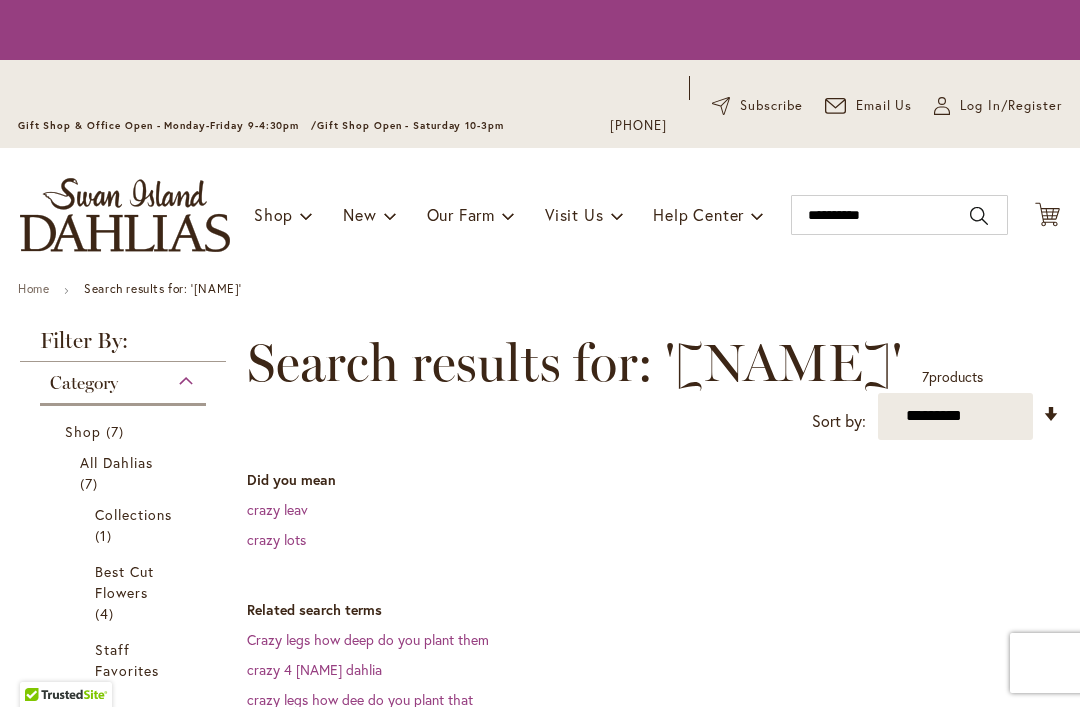 scroll, scrollTop: 0, scrollLeft: 0, axis: both 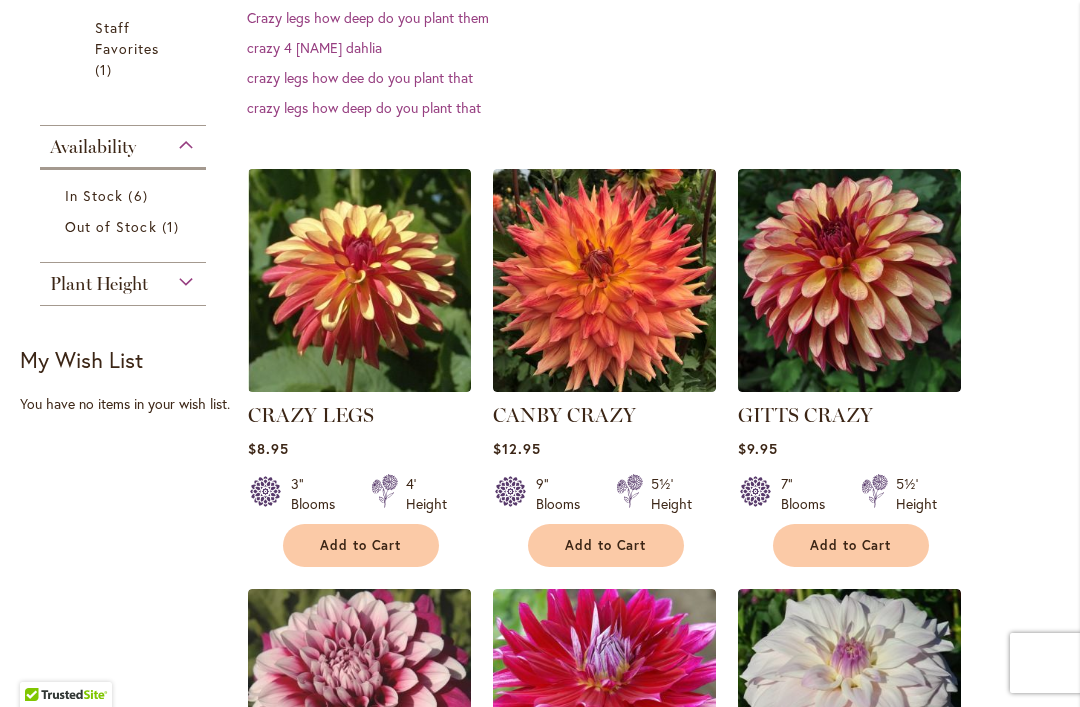 click on "**********" at bounding box center [540, 643] 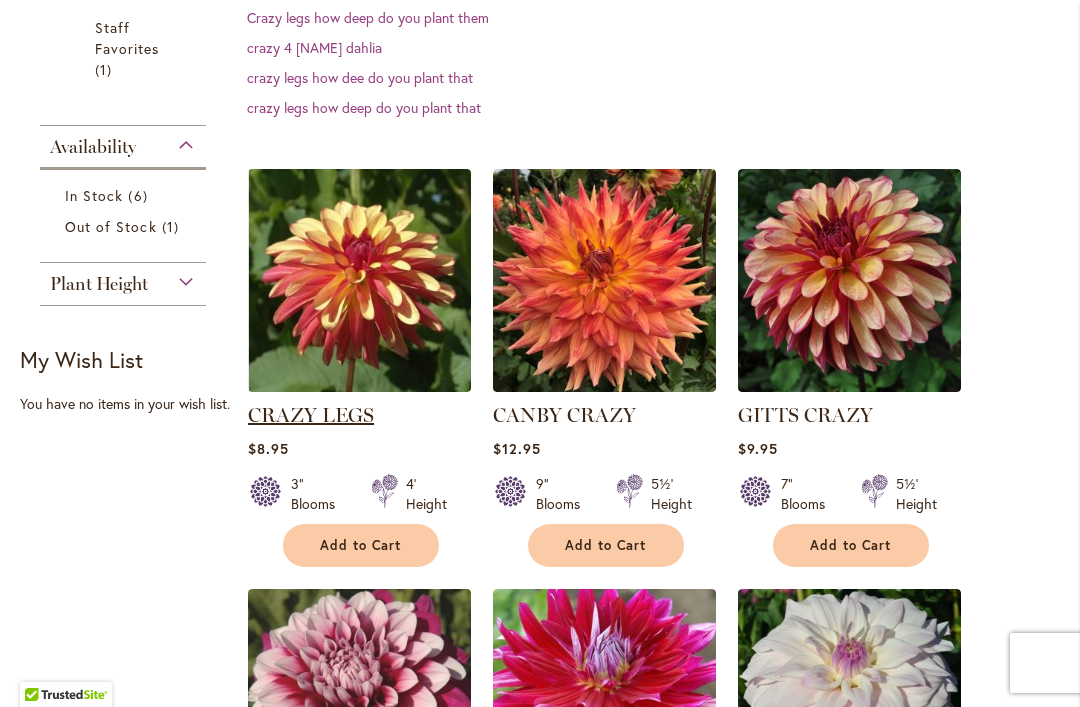 click on "CRAZY LEGS" at bounding box center (311, 415) 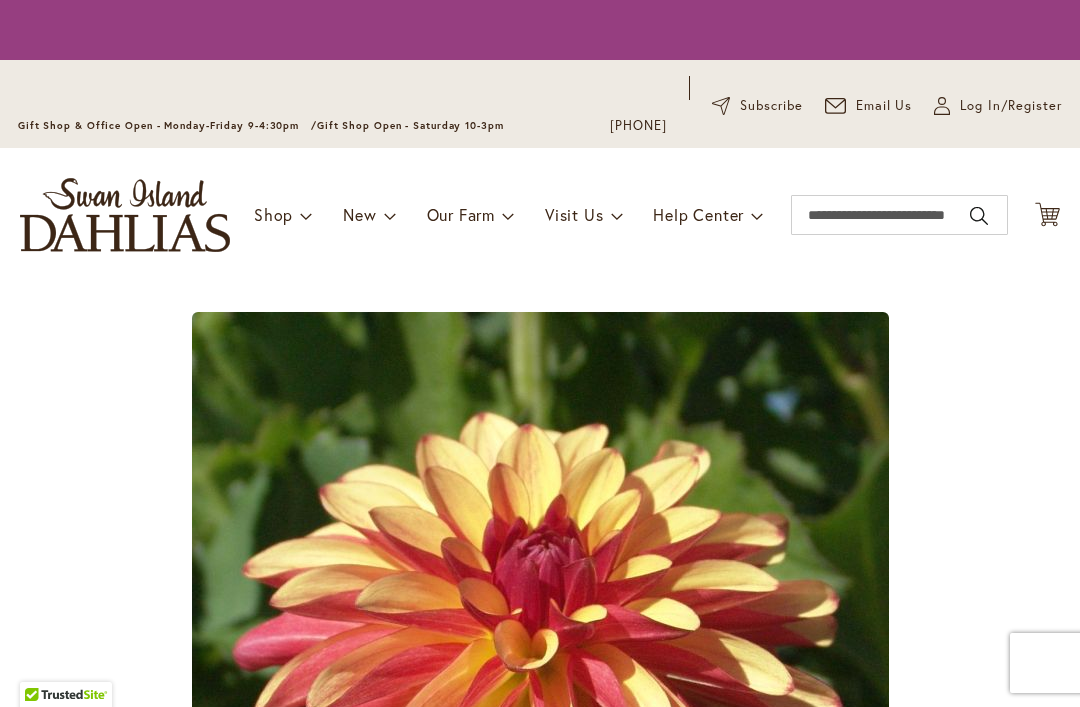 scroll, scrollTop: 0, scrollLeft: 0, axis: both 